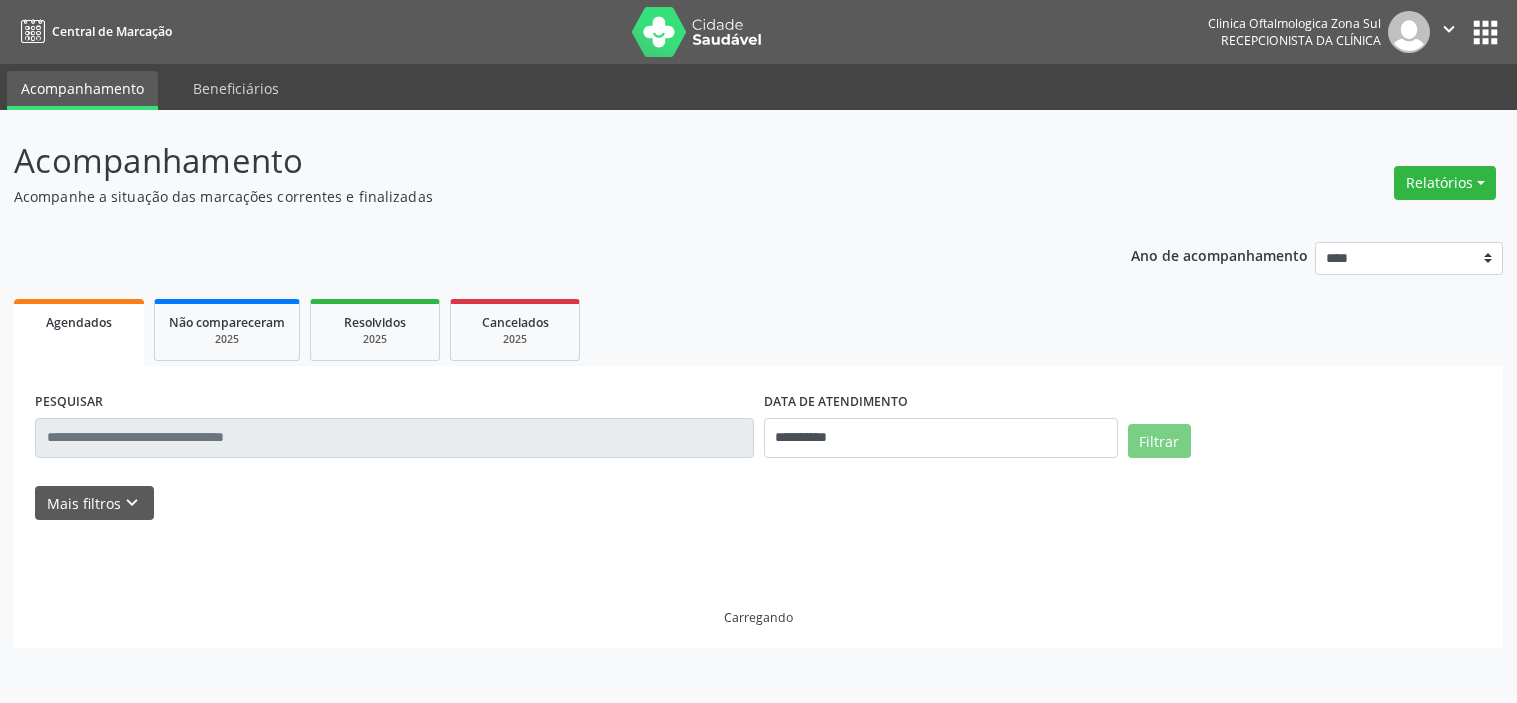 select on "*" 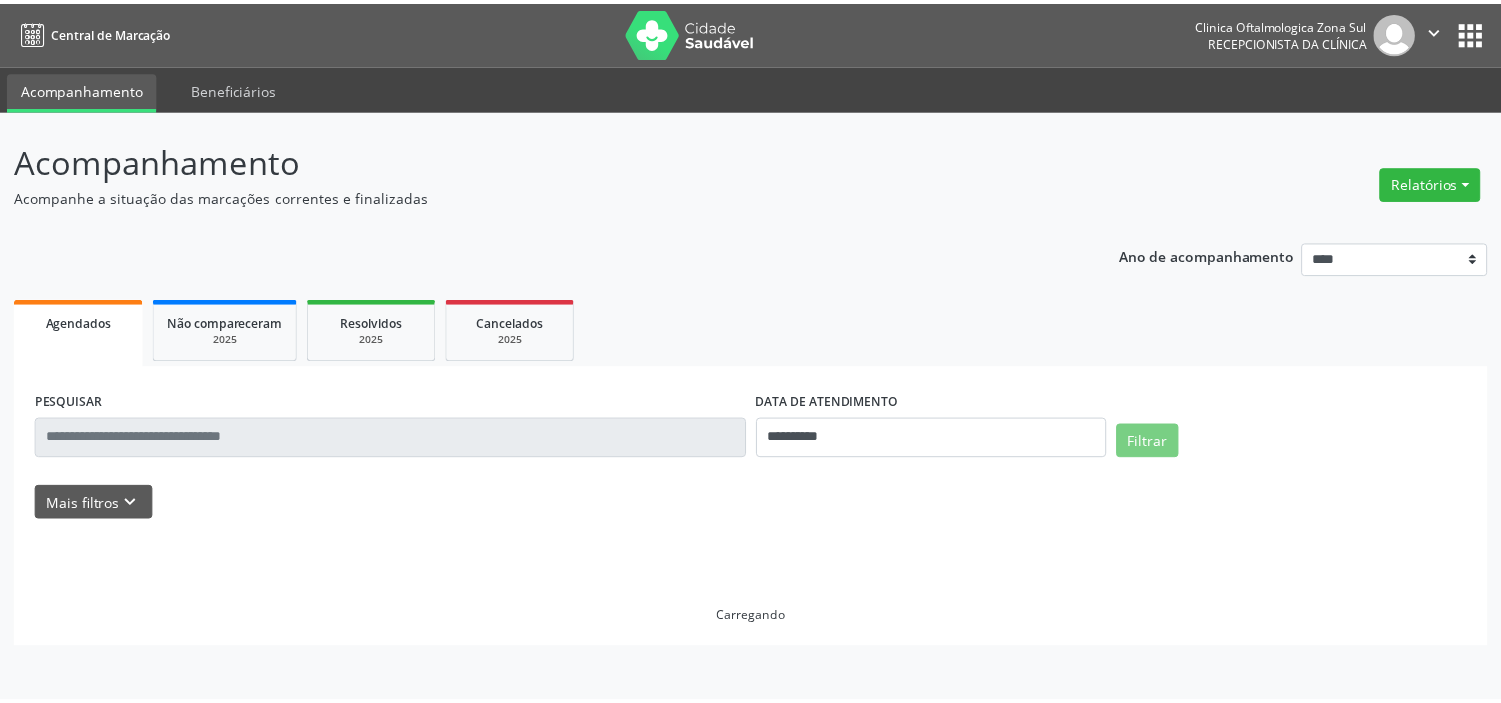 scroll, scrollTop: 0, scrollLeft: 0, axis: both 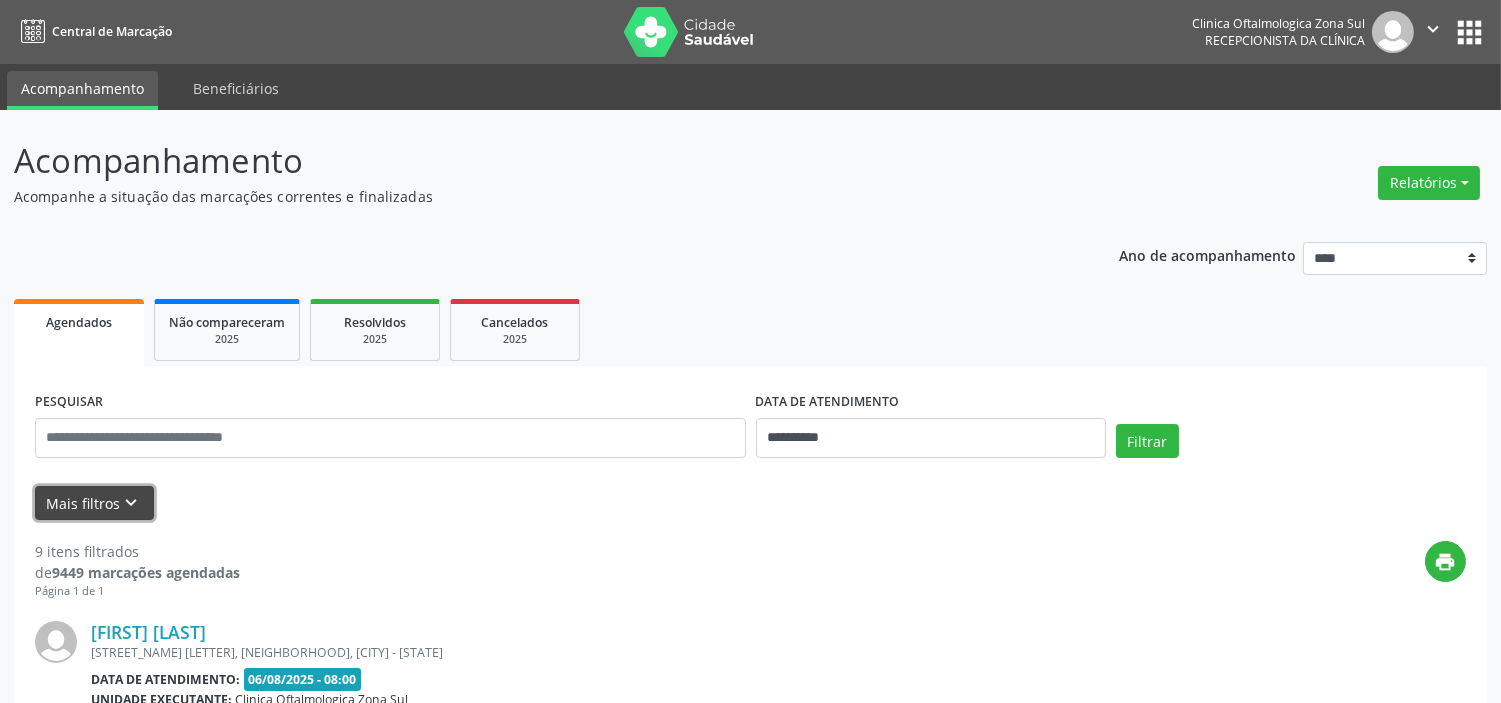 click on "keyboard_arrow_down" at bounding box center (132, 503) 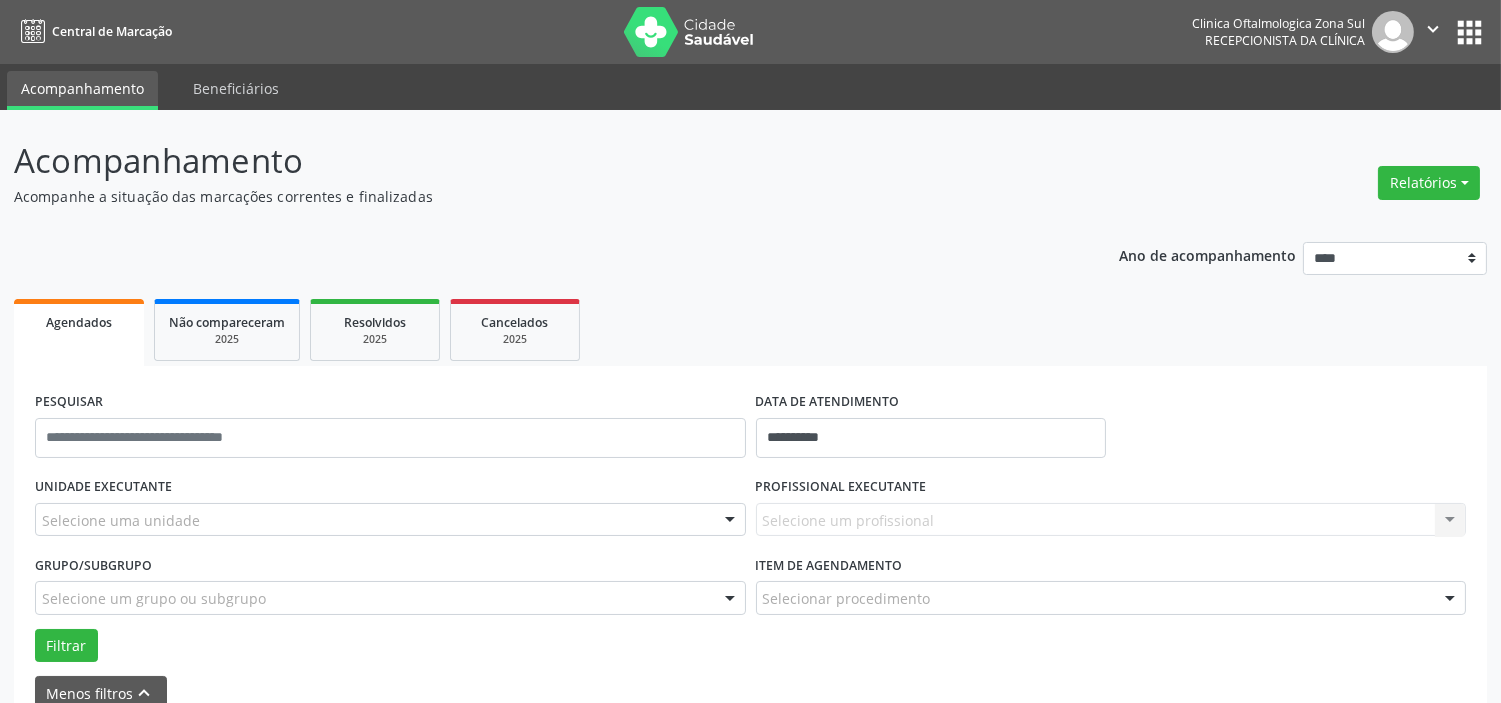 click on "Selecione uma unidade" at bounding box center (390, 520) 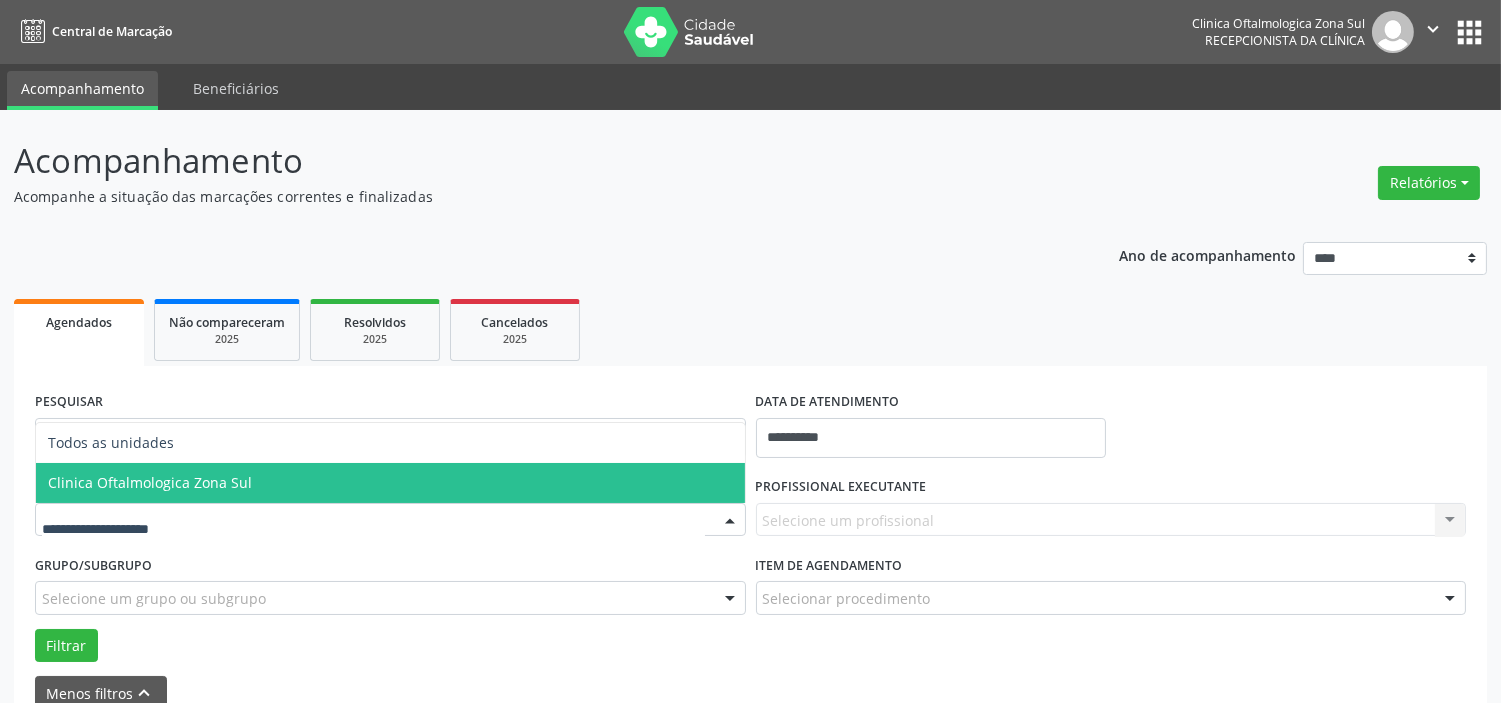 click on "Clinica Oftalmologica Zona Sul" at bounding box center [150, 482] 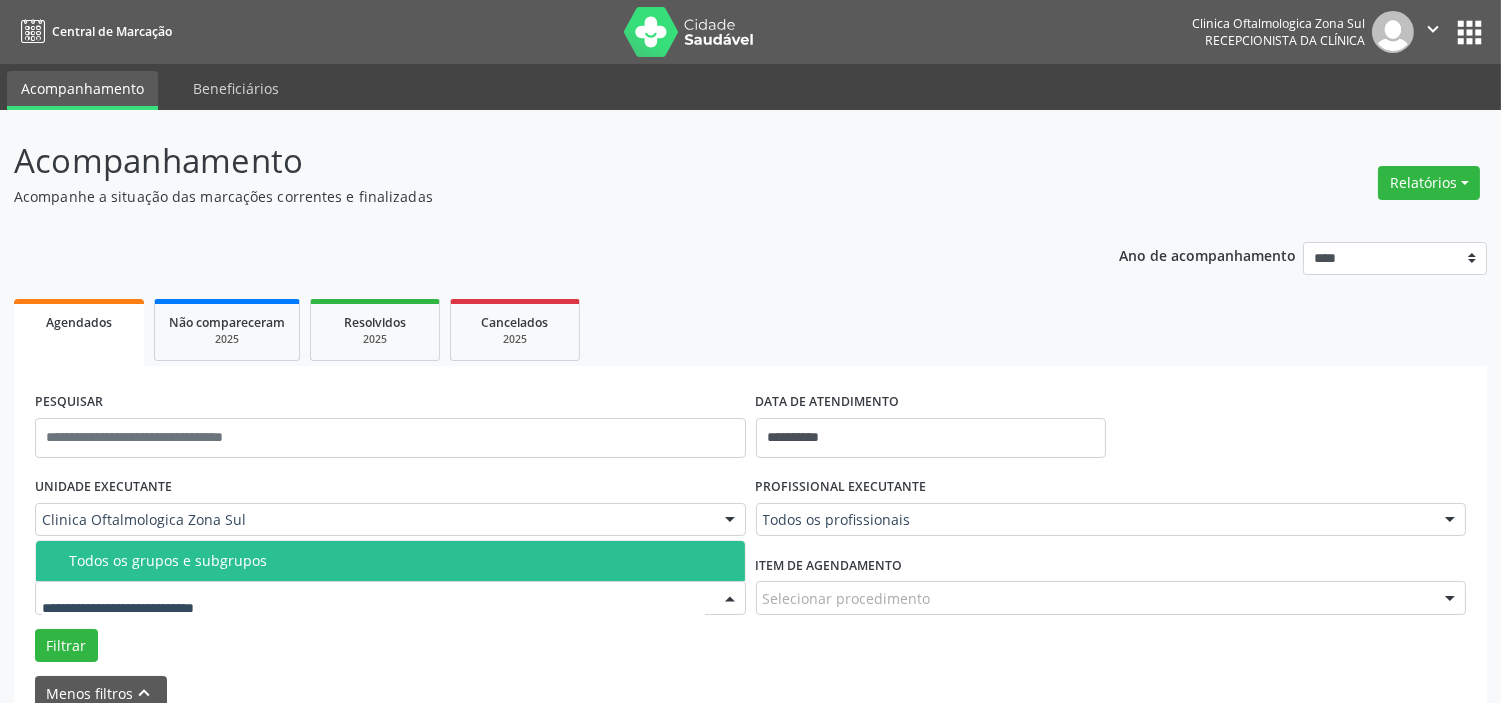 click on "Todos os grupos e subgrupos" at bounding box center (401, 561) 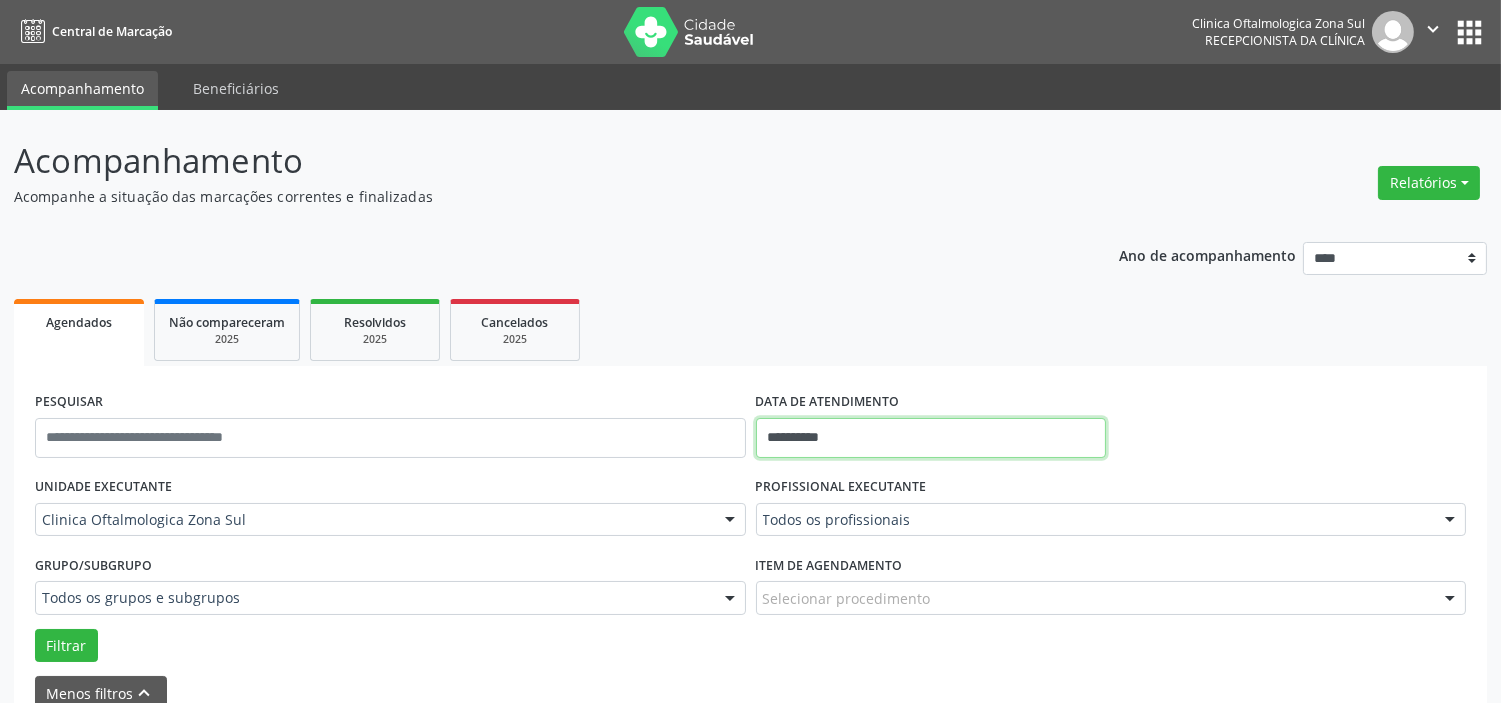 click on "**********" at bounding box center [931, 438] 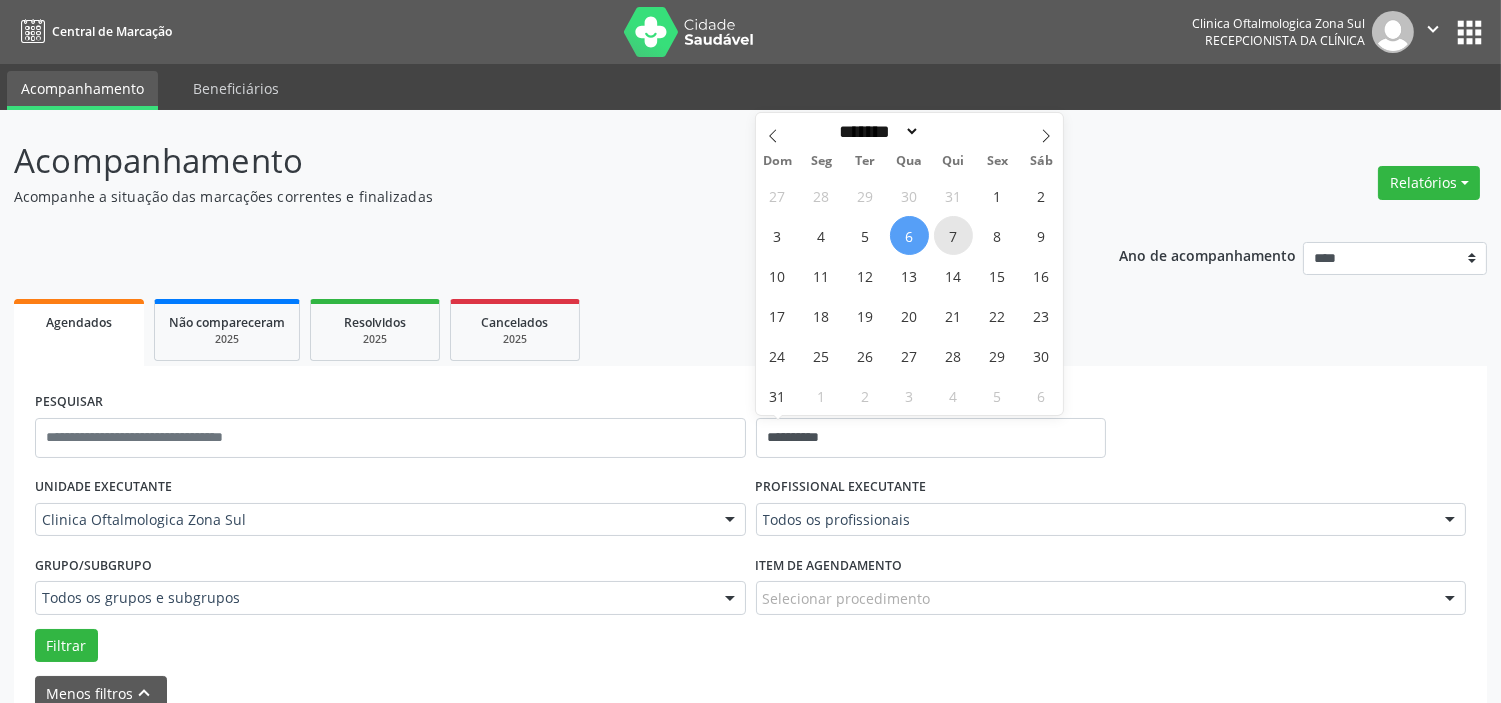 click on "7" at bounding box center [953, 235] 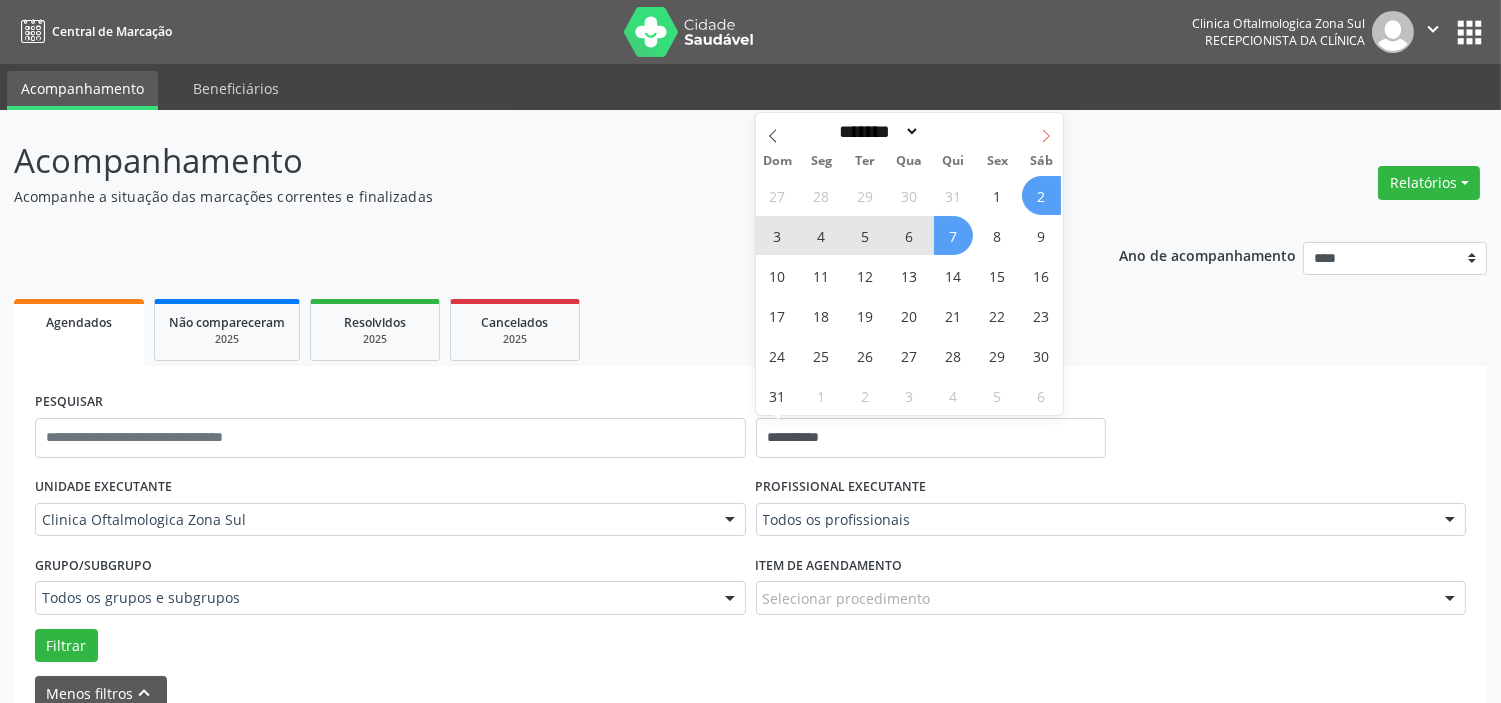 click 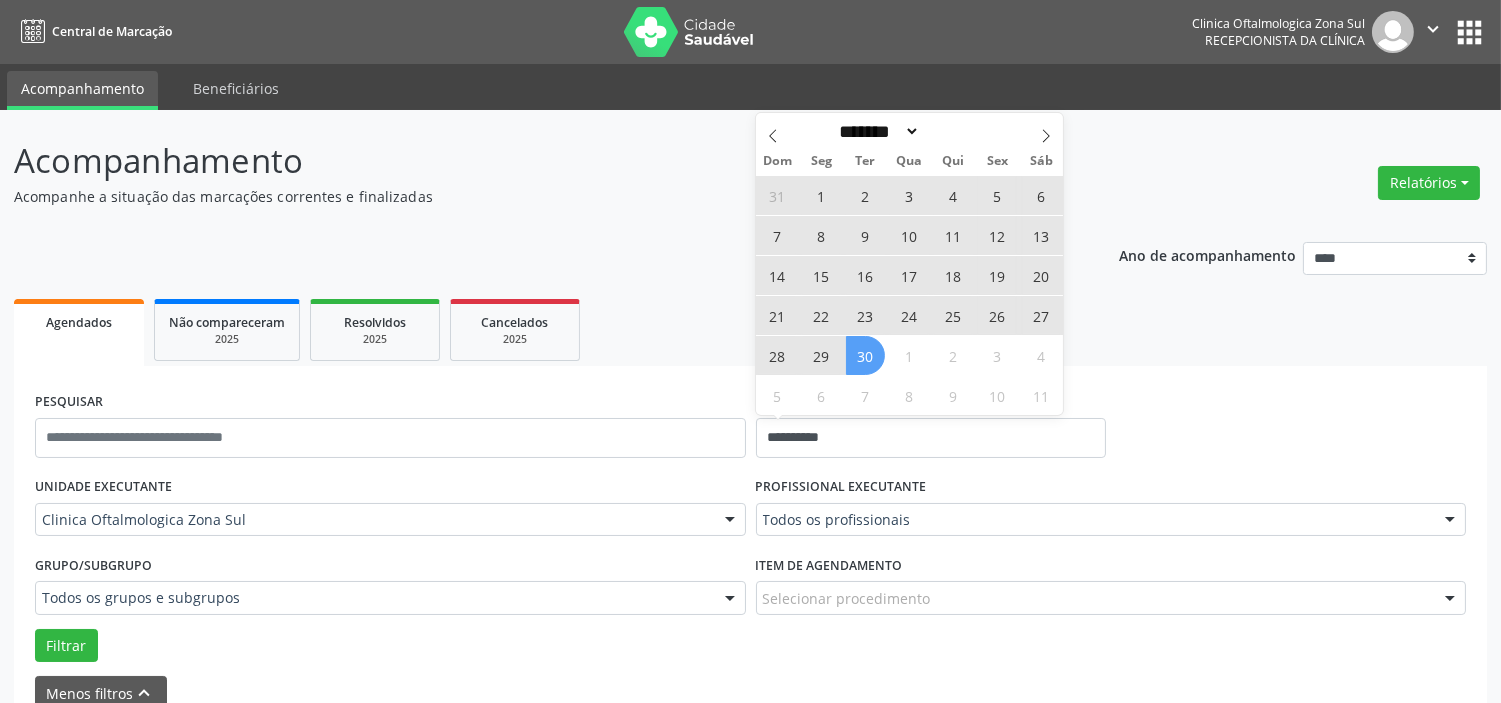 click on "30" at bounding box center [865, 355] 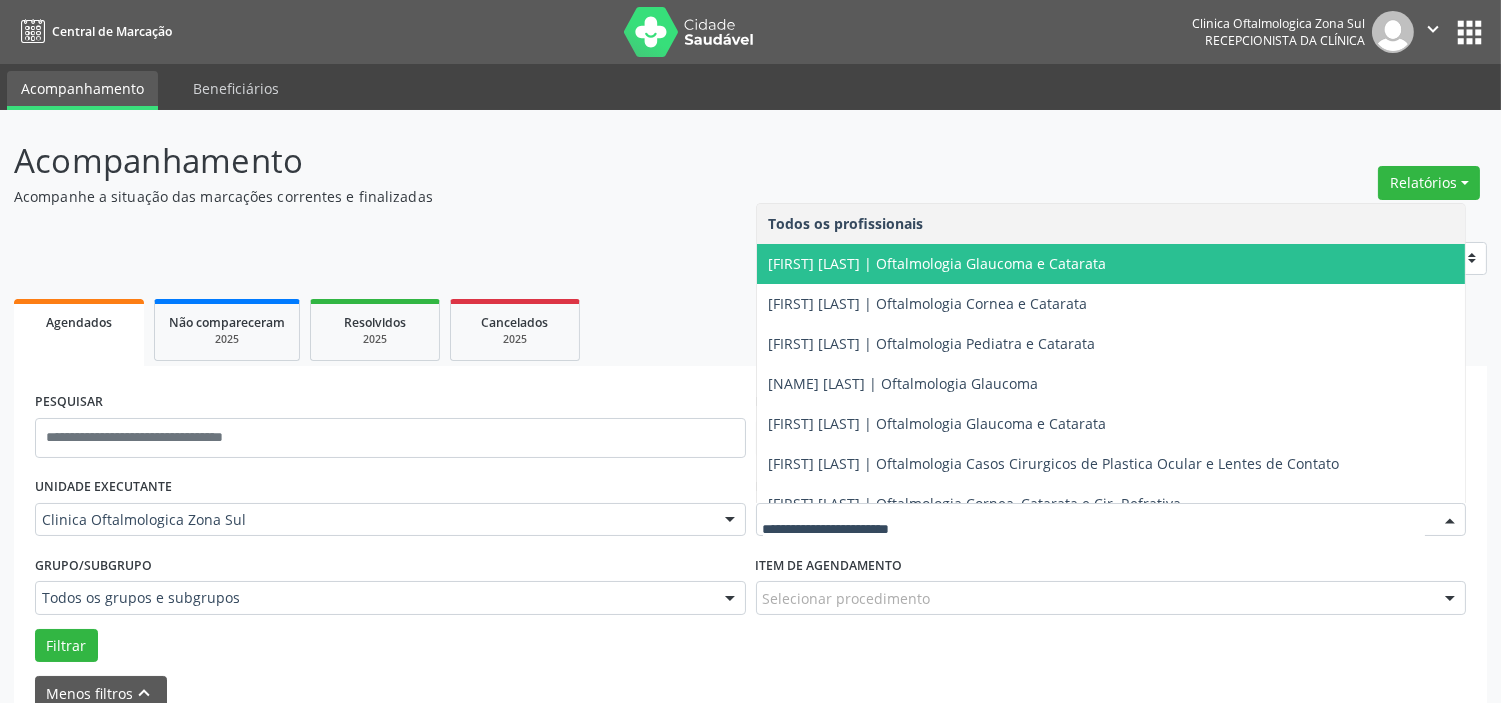 click on "[FIRST] [LAST] | Oftalmologia Glaucoma e Catarata" at bounding box center (938, 263) 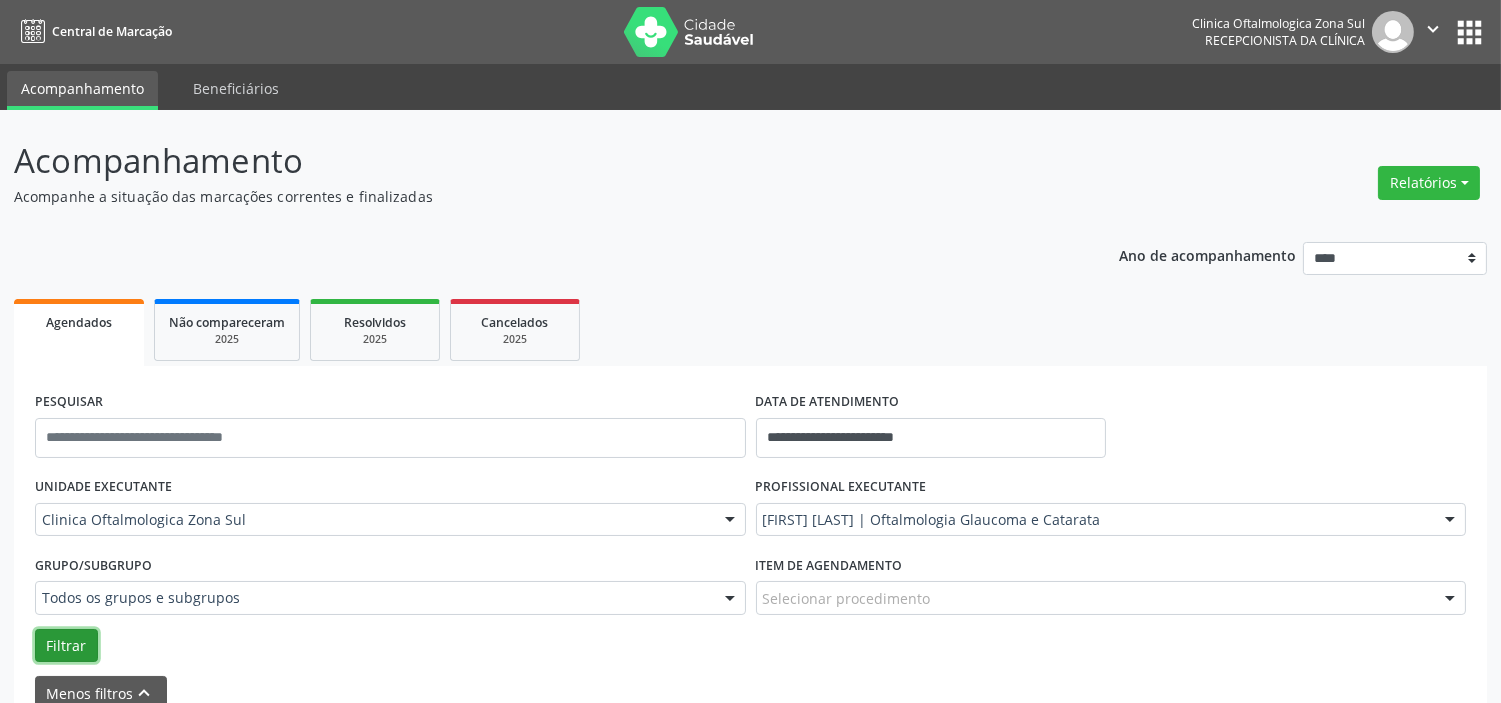 click on "Filtrar" at bounding box center [66, 646] 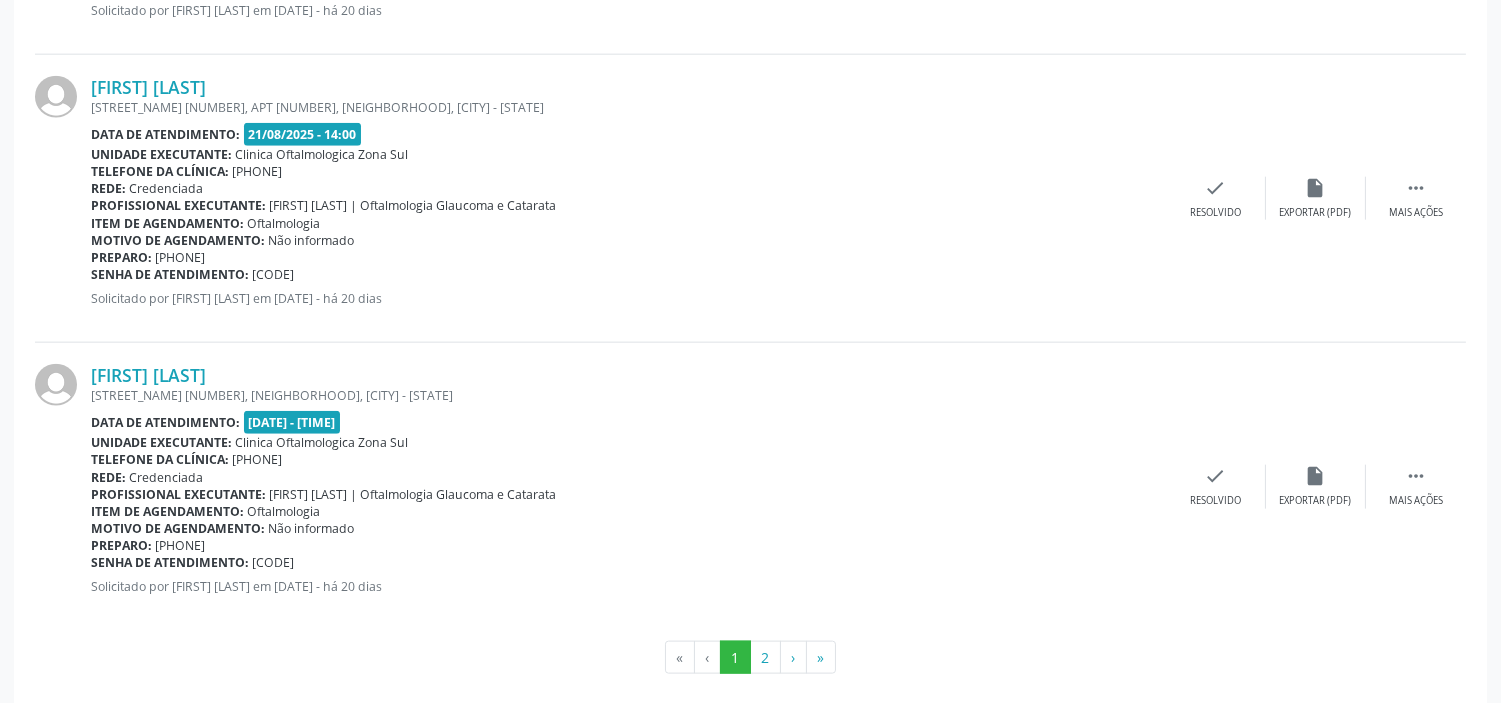 scroll, scrollTop: 4553, scrollLeft: 0, axis: vertical 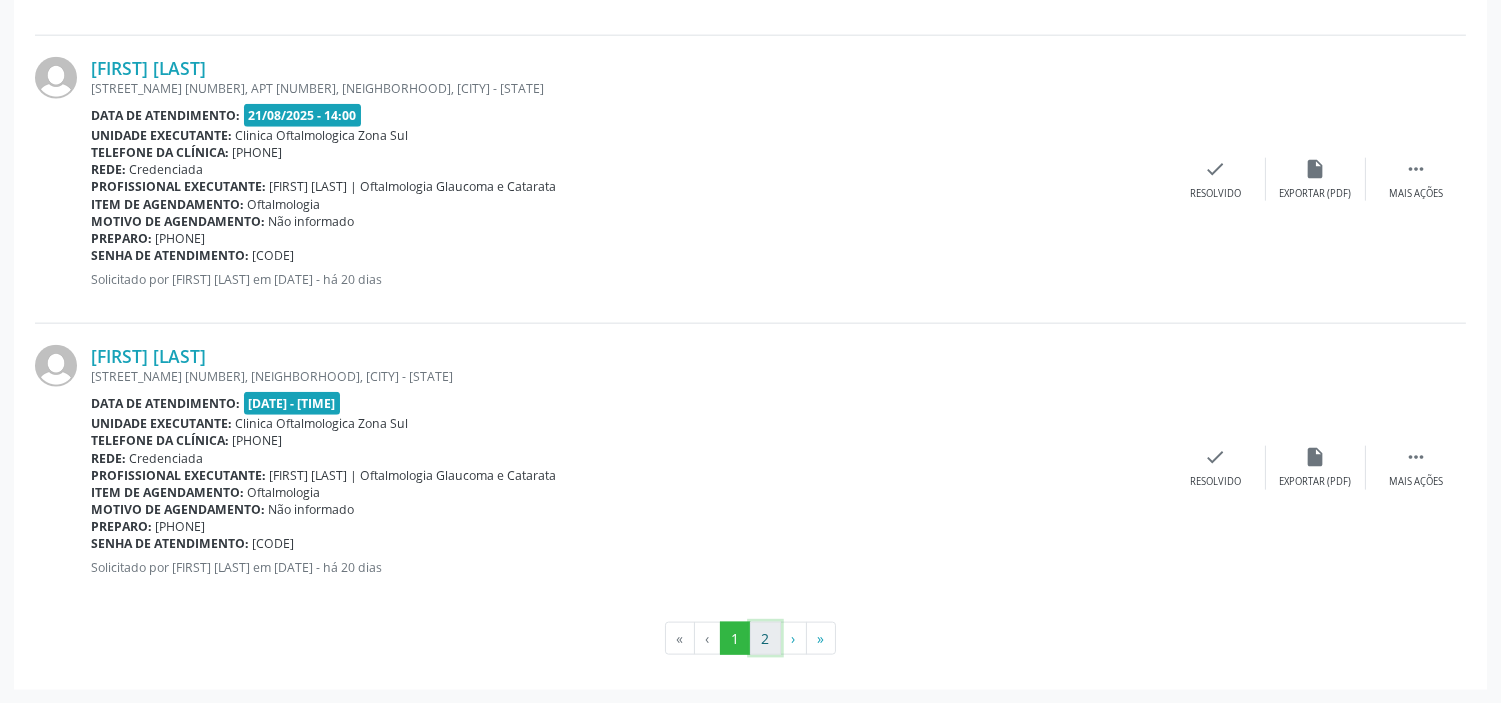click on "2" at bounding box center (765, 639) 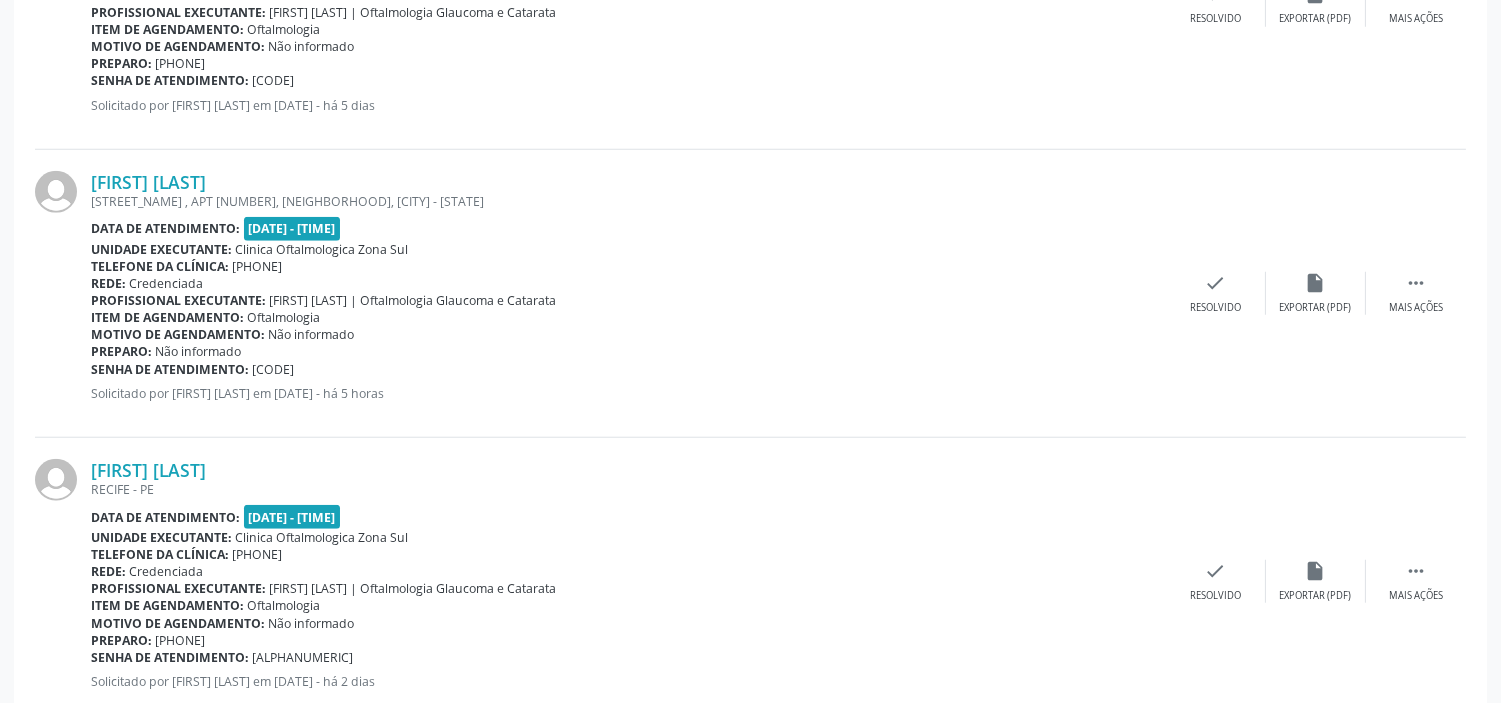 scroll, scrollTop: 3237, scrollLeft: 0, axis: vertical 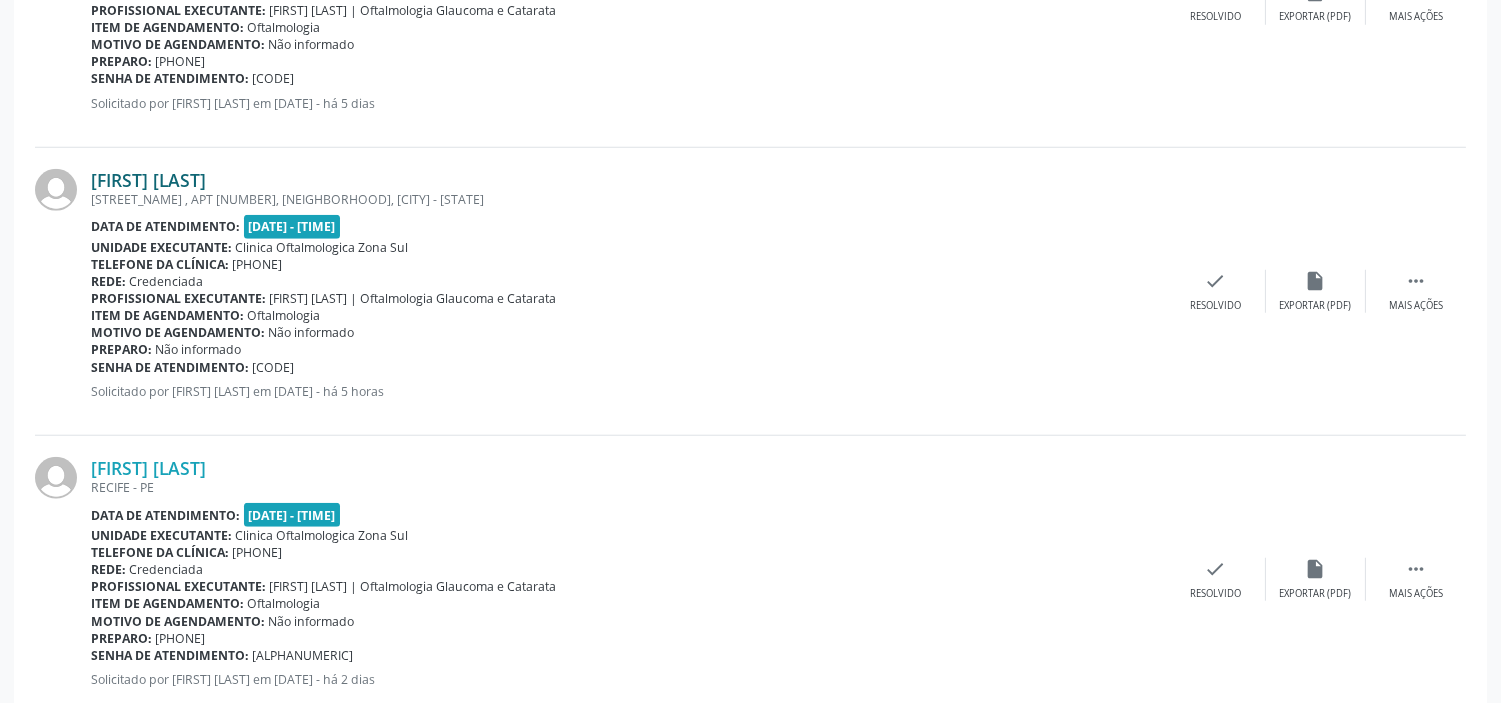 click on "[FIRST] [LAST]" at bounding box center [148, 180] 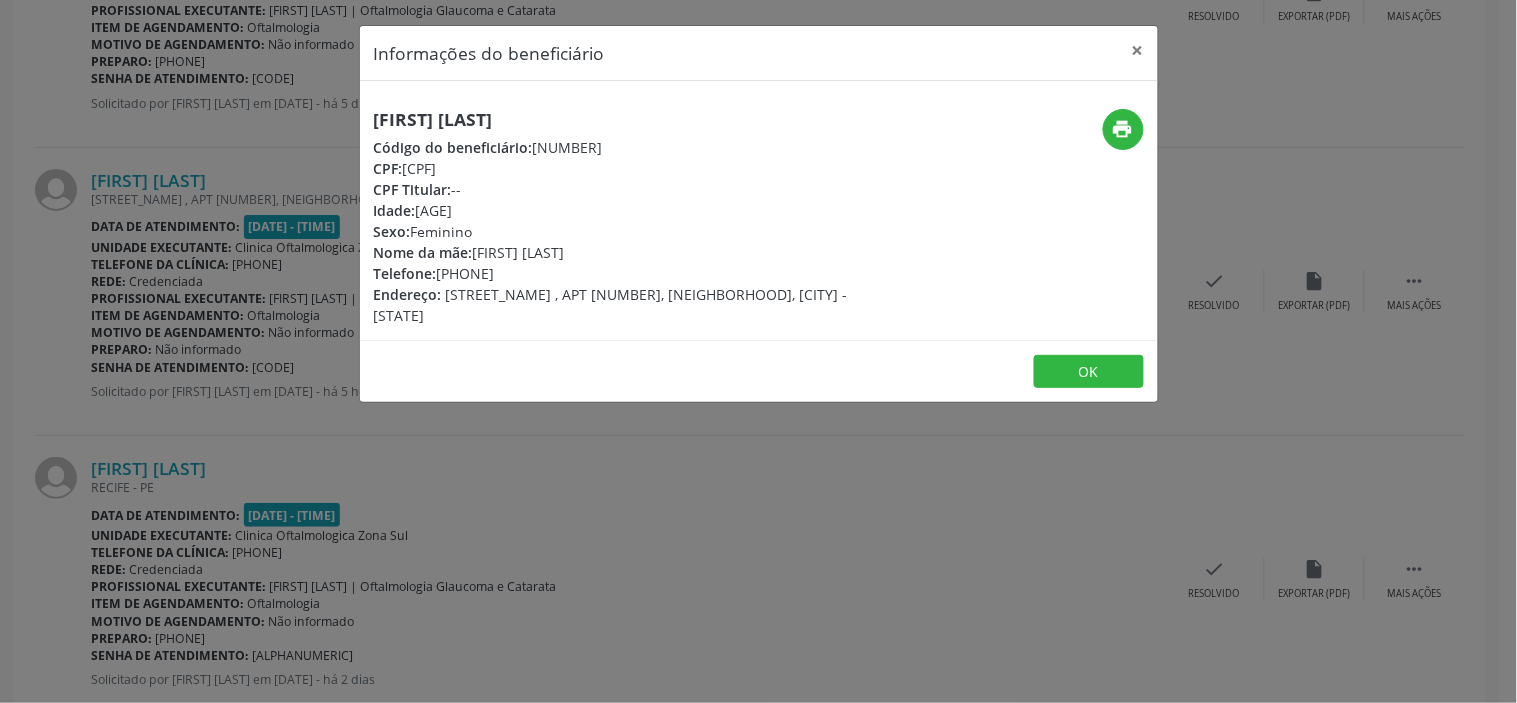 click on "CPF:
[CPF]" at bounding box center (626, 168) 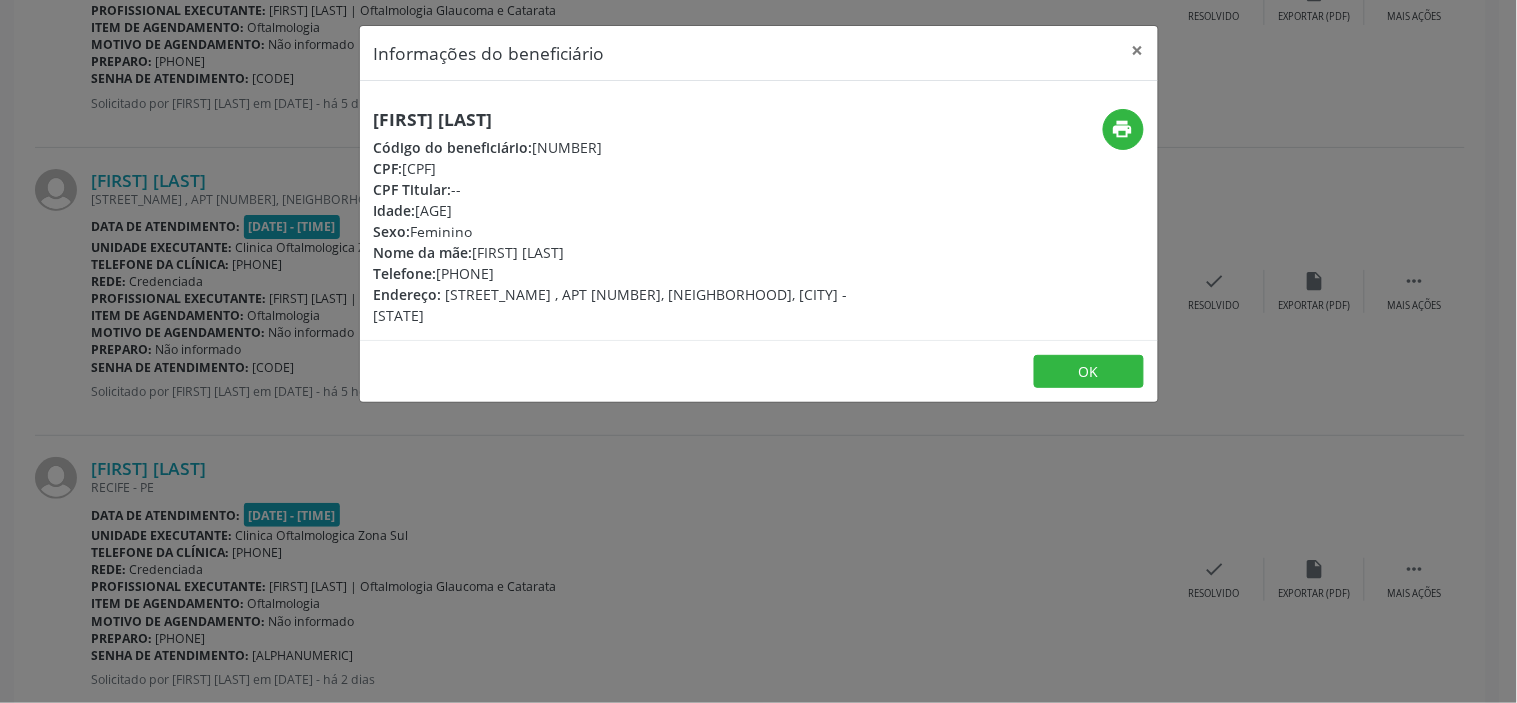 click on "Informações do beneficiário ×
[FIRST] [LAST]
Código do beneficiário:
[NUMBER]
CPF:
334.931.704-91
CPF Titular:
--
Idade:
[AGE]
Sexo:
Feminino
Nome da mãe:
[FIRST] [LAST]
Telefone:
(81) 98710-3900
Endereço:
[STREET_NAME] , APT [NUMBER], [NEIGHBORHOOD], [CITY] - [STATE]
print OK" at bounding box center (758, 351) 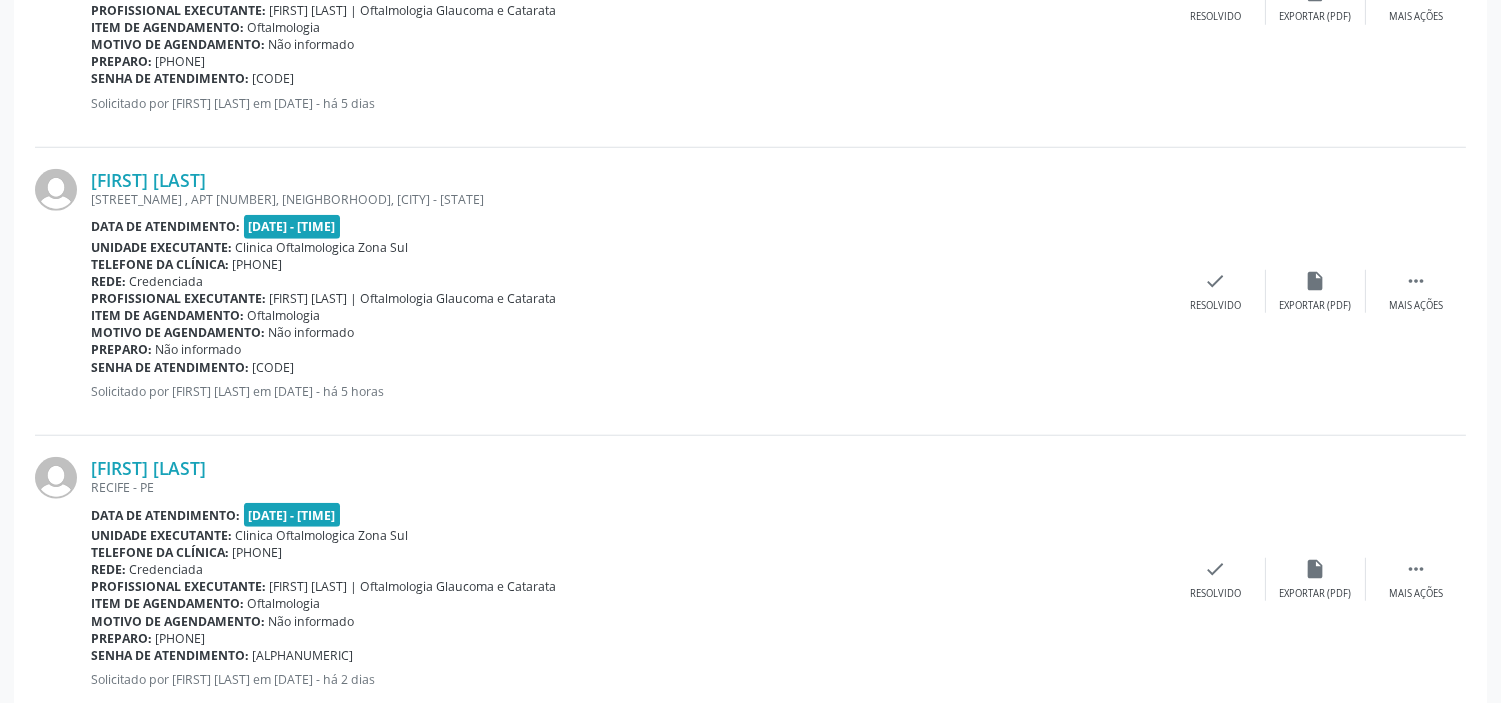 click on "Senha de atendimento:
[CODE]" at bounding box center [628, 367] 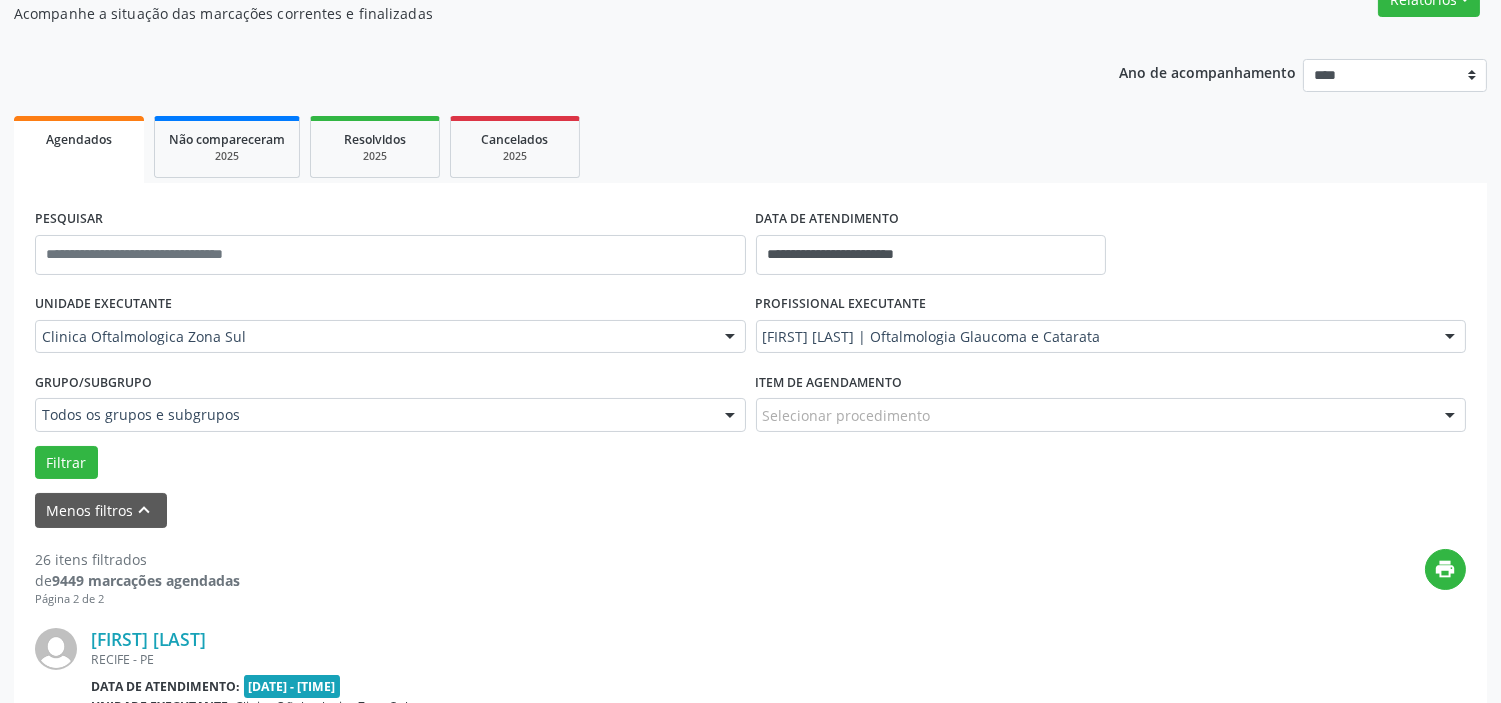 scroll, scrollTop: 15, scrollLeft: 0, axis: vertical 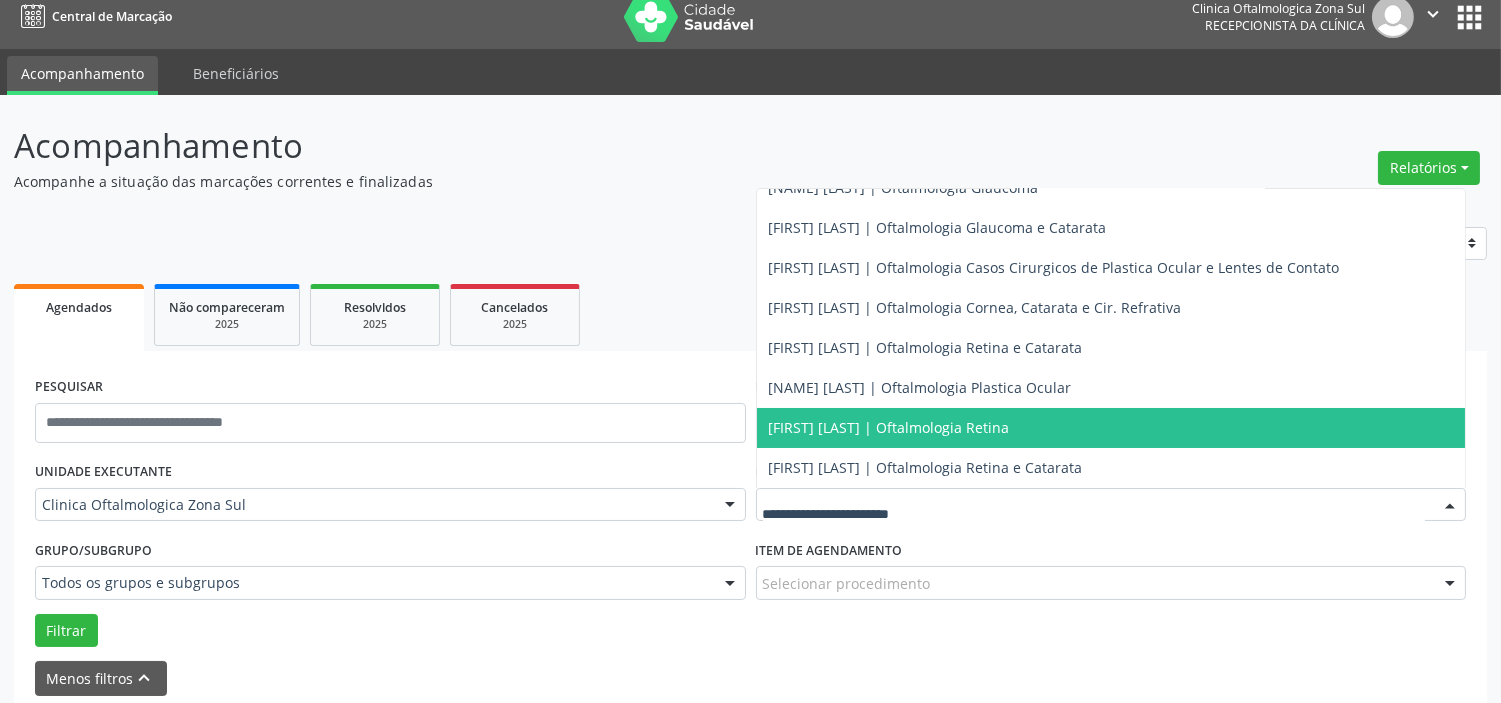 click on "[FIRST] [LAST] | Oftalmologia Retina" at bounding box center [889, 427] 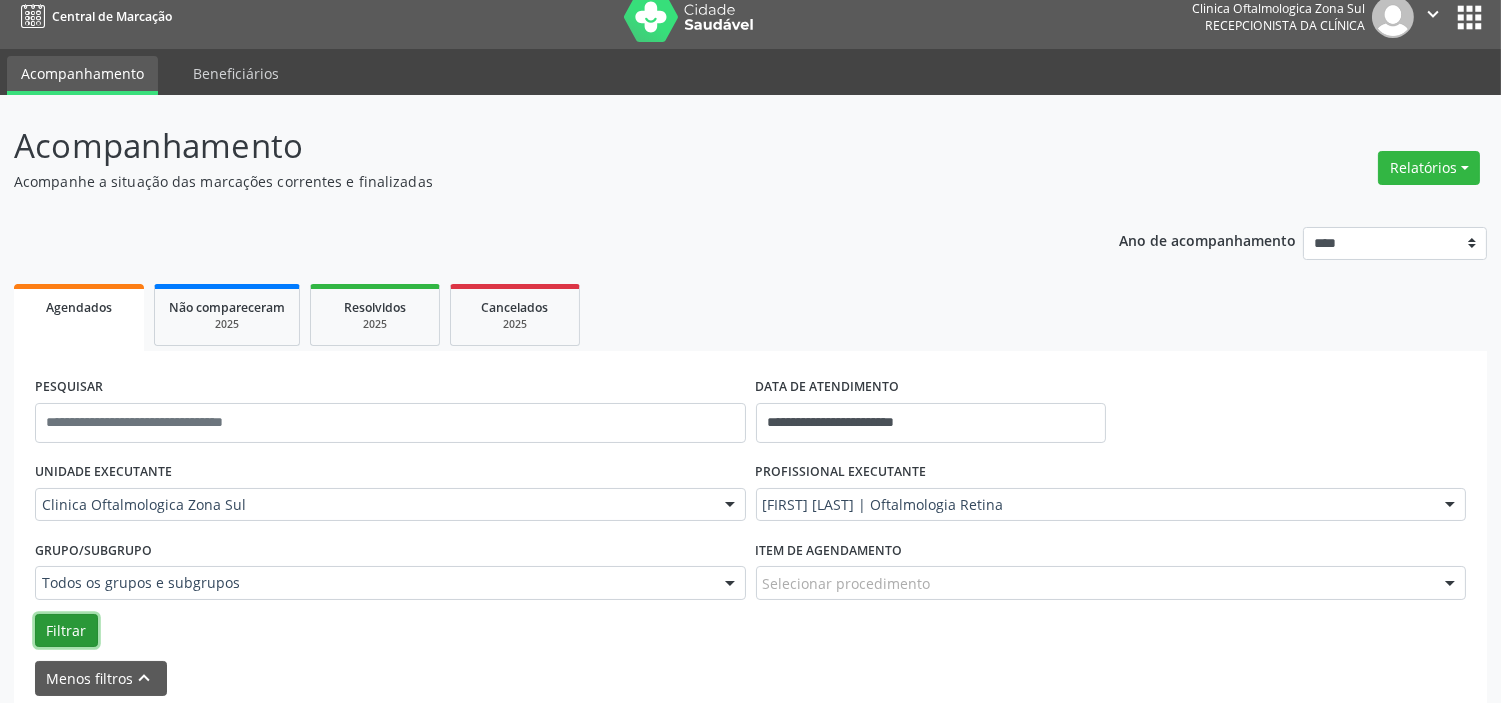 click on "Filtrar" at bounding box center [66, 631] 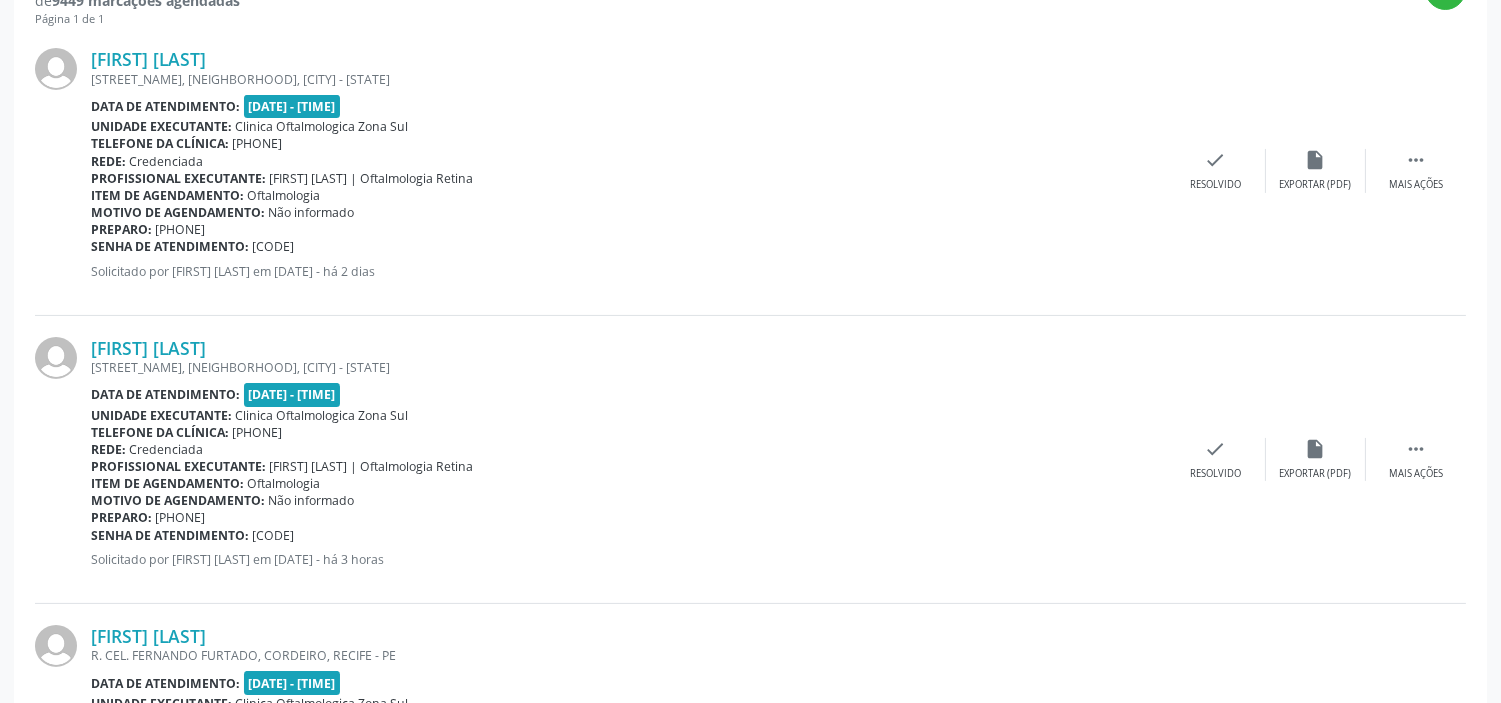 scroll, scrollTop: 985, scrollLeft: 0, axis: vertical 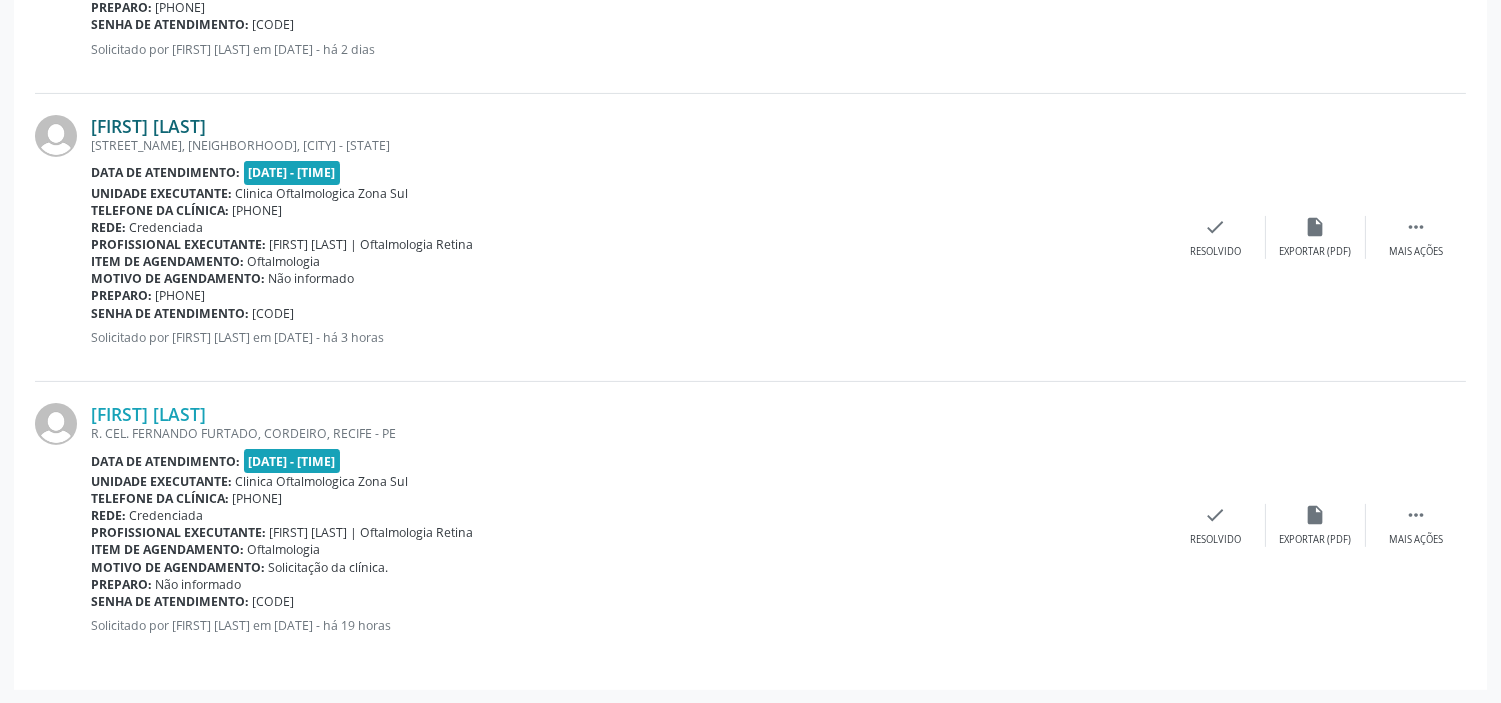 click on "[FIRST] [LAST]" at bounding box center [148, 126] 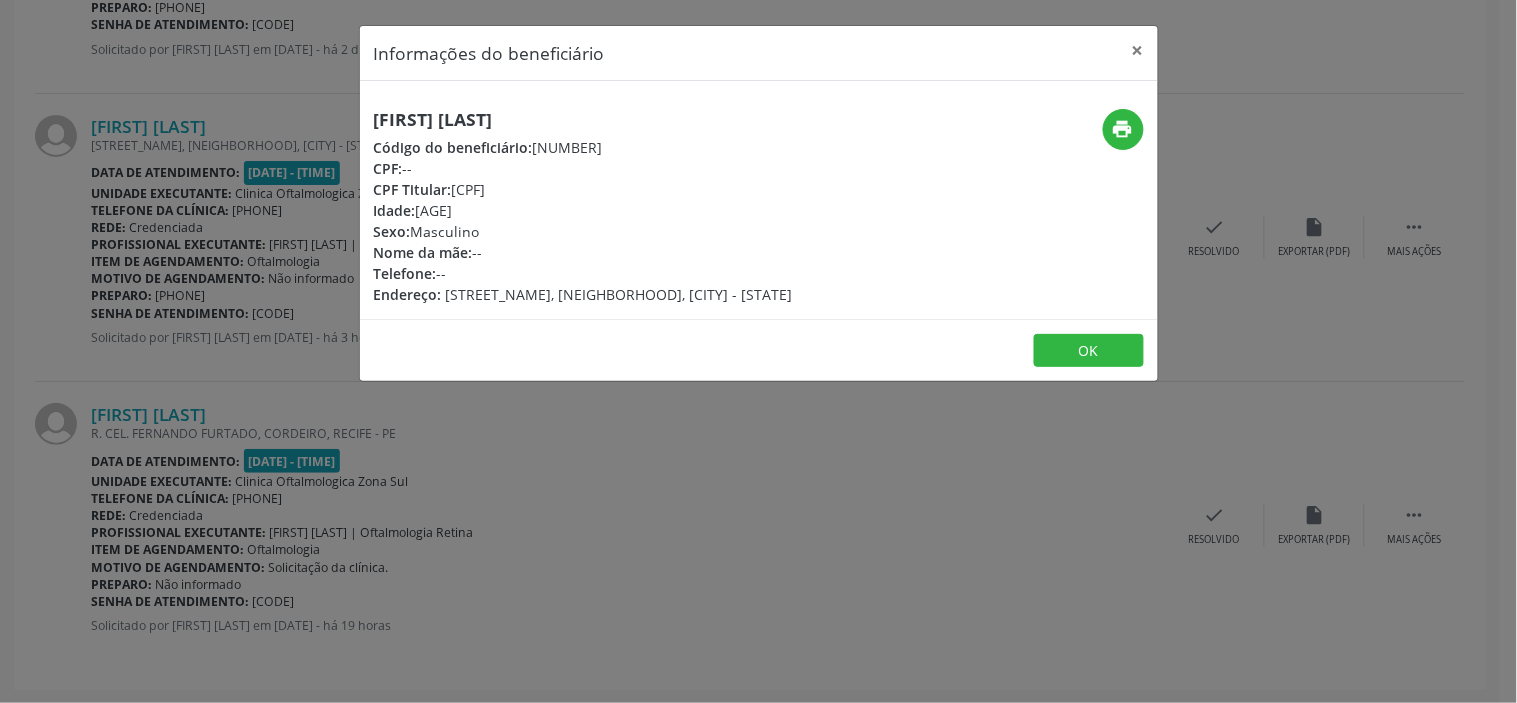 click on "[FIRST] [LAST]" at bounding box center [583, 119] 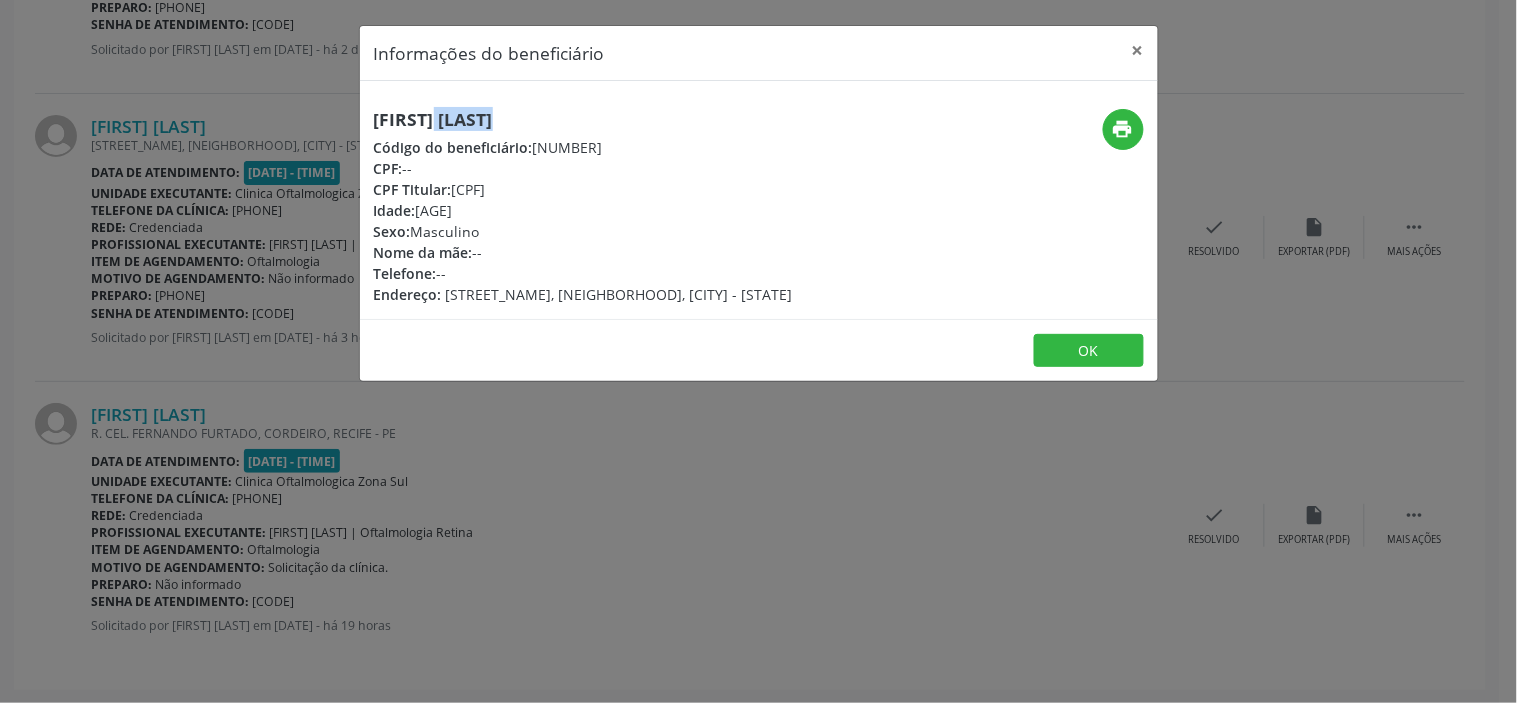 click on "[FIRST] [LAST]" at bounding box center [583, 119] 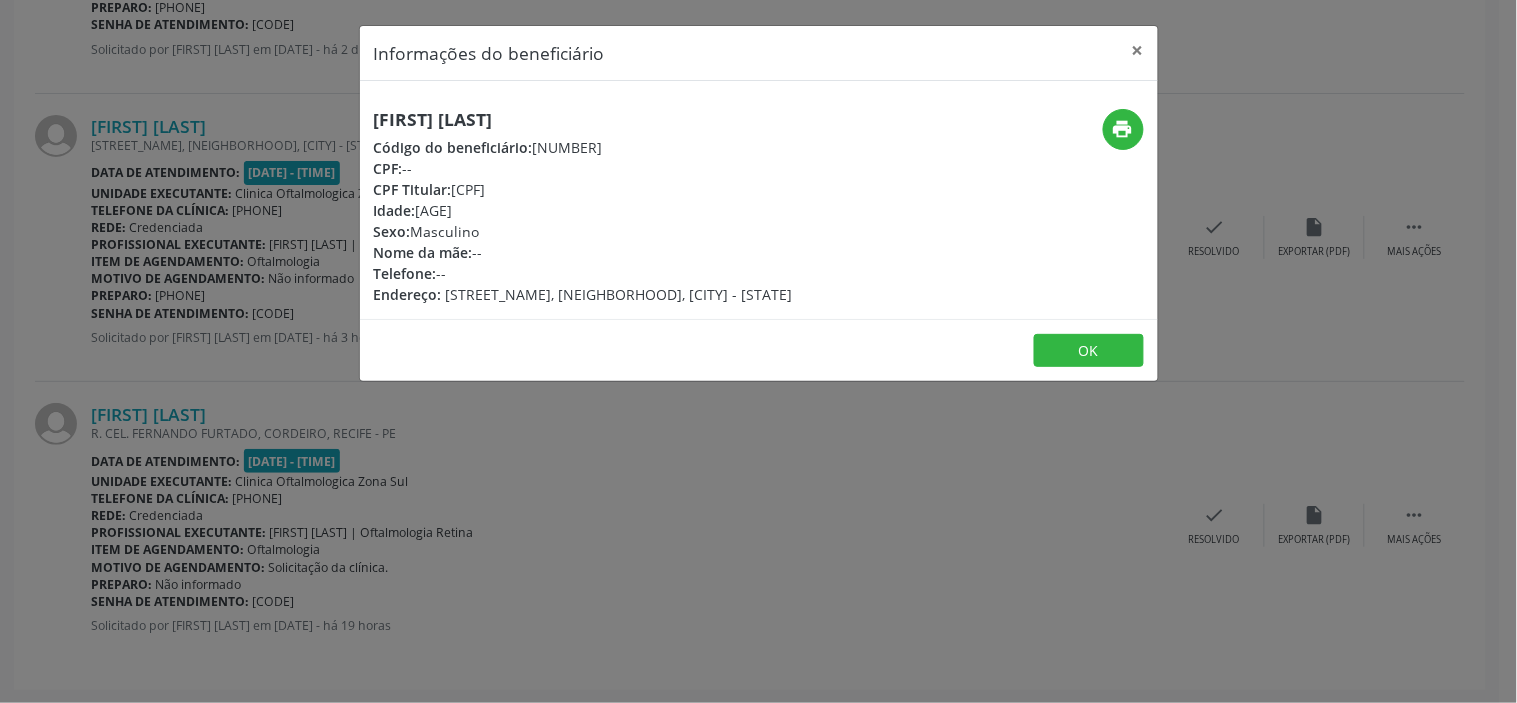 click on "Informações do beneficiário ×
[FIRST] [LAST]
Código do beneficiário:
[NUMBER]
CPF:
--
CPF Titular:
[CPF]
Idade:
[AGE]
Sexo:
Masculino
Nome da mãe:
--
Telefone:
--
Endereço:
[STREET_NAME], [NEIGHBORHOOD], [CITY] - [STATE]
print OK" at bounding box center [758, 351] 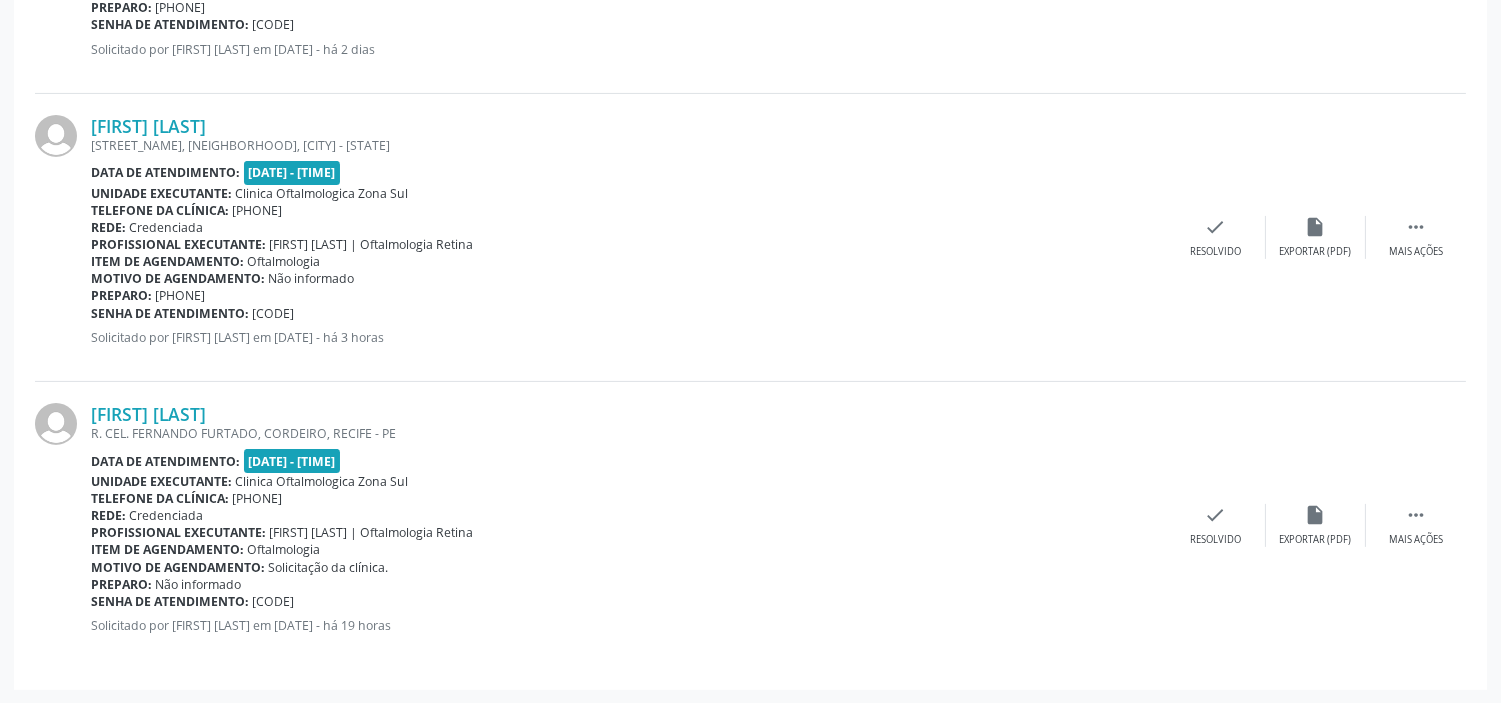 click on "[CODE]" at bounding box center (274, 313) 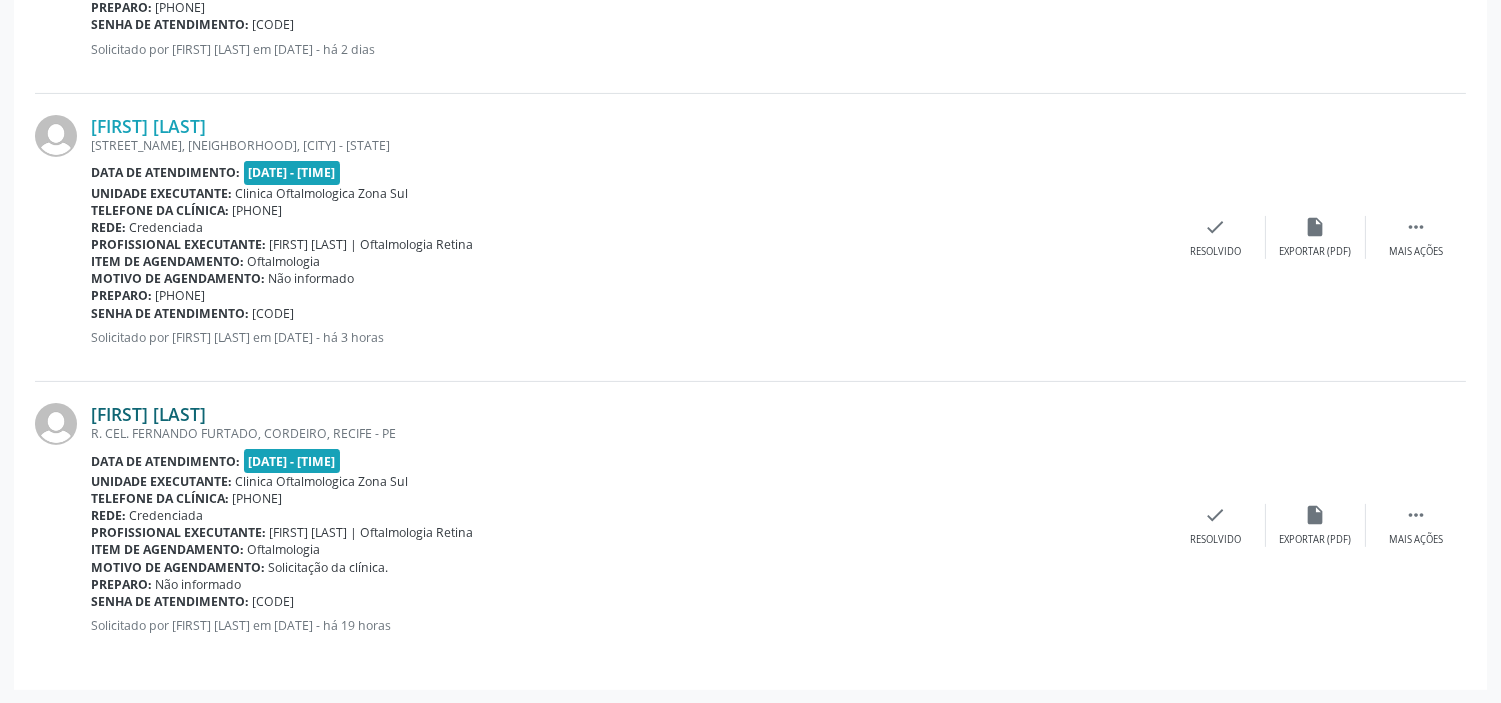 click on "[FIRST] [LAST]" at bounding box center [148, 414] 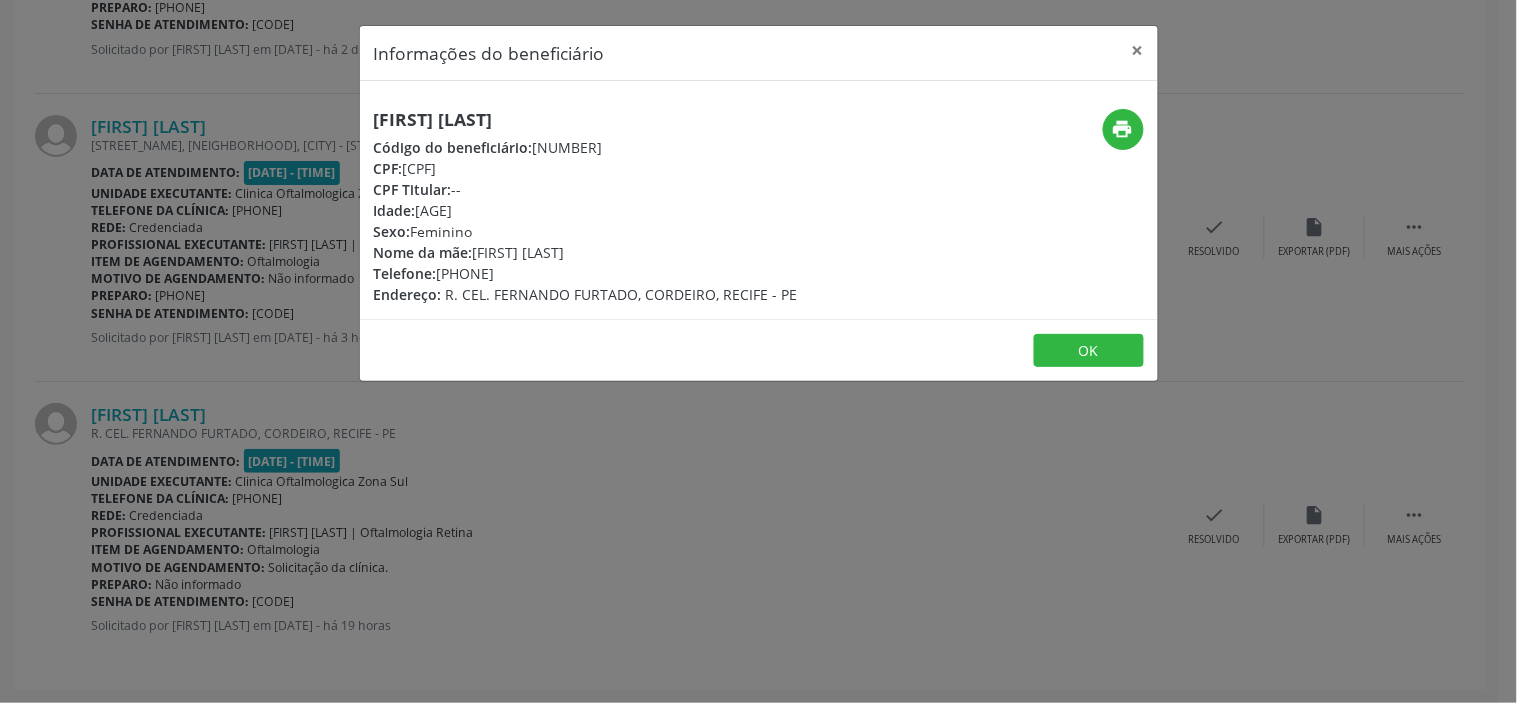 click on "CPF:
[CPF]" at bounding box center [586, 168] 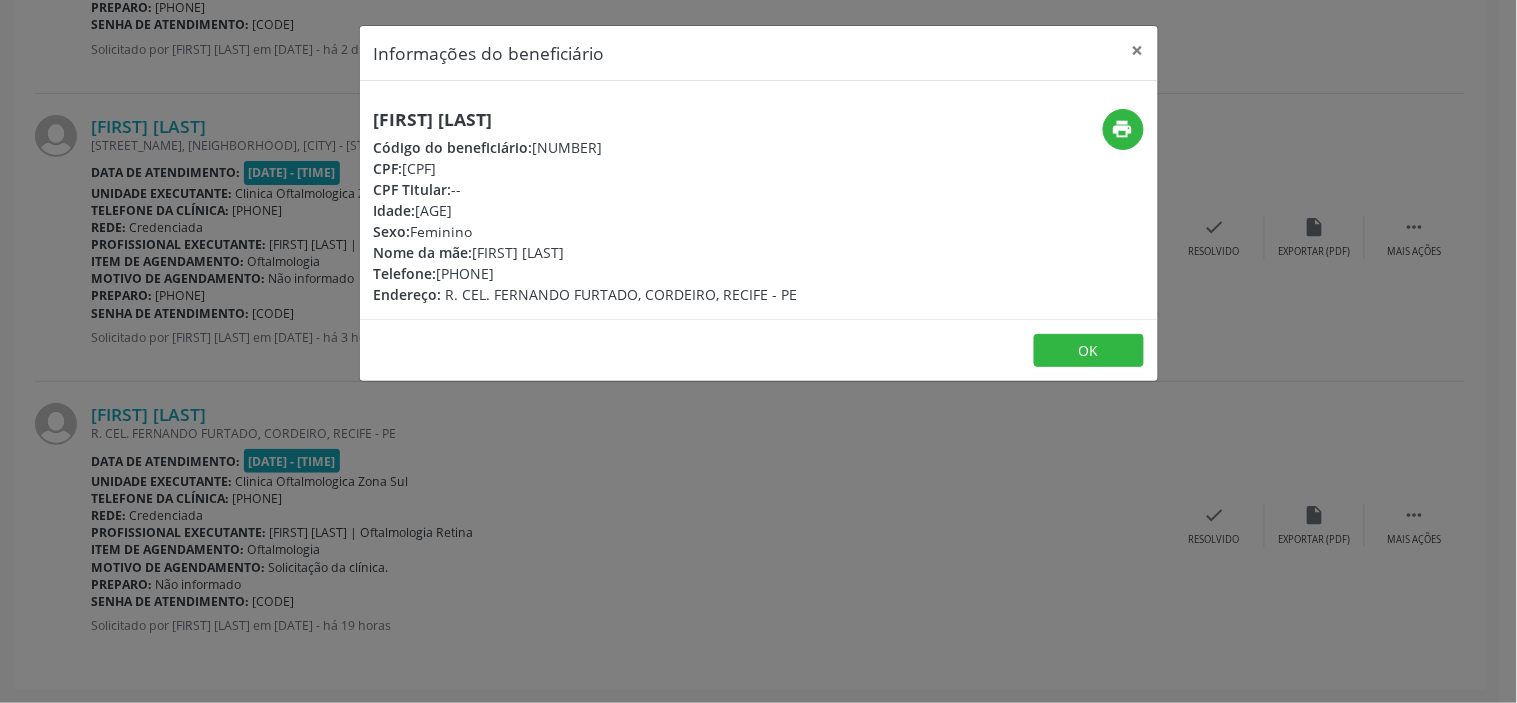 click on "Informações do beneficiário ×
[FIRST] [LAST]
Código do beneficiário:
[NUMBER]
CPF:
[CPF]
CPF Titular:
--
Idade:
[AGE]
Sexo:
Feminino
Nome da mãe:
[FIRST] [LAST]
Telefone:
(81) 98768-7648
Endereço:
[STREET_NAME], [NEIGHBORHOOD], [CITY] - [STATE]
print OK" at bounding box center (758, 351) 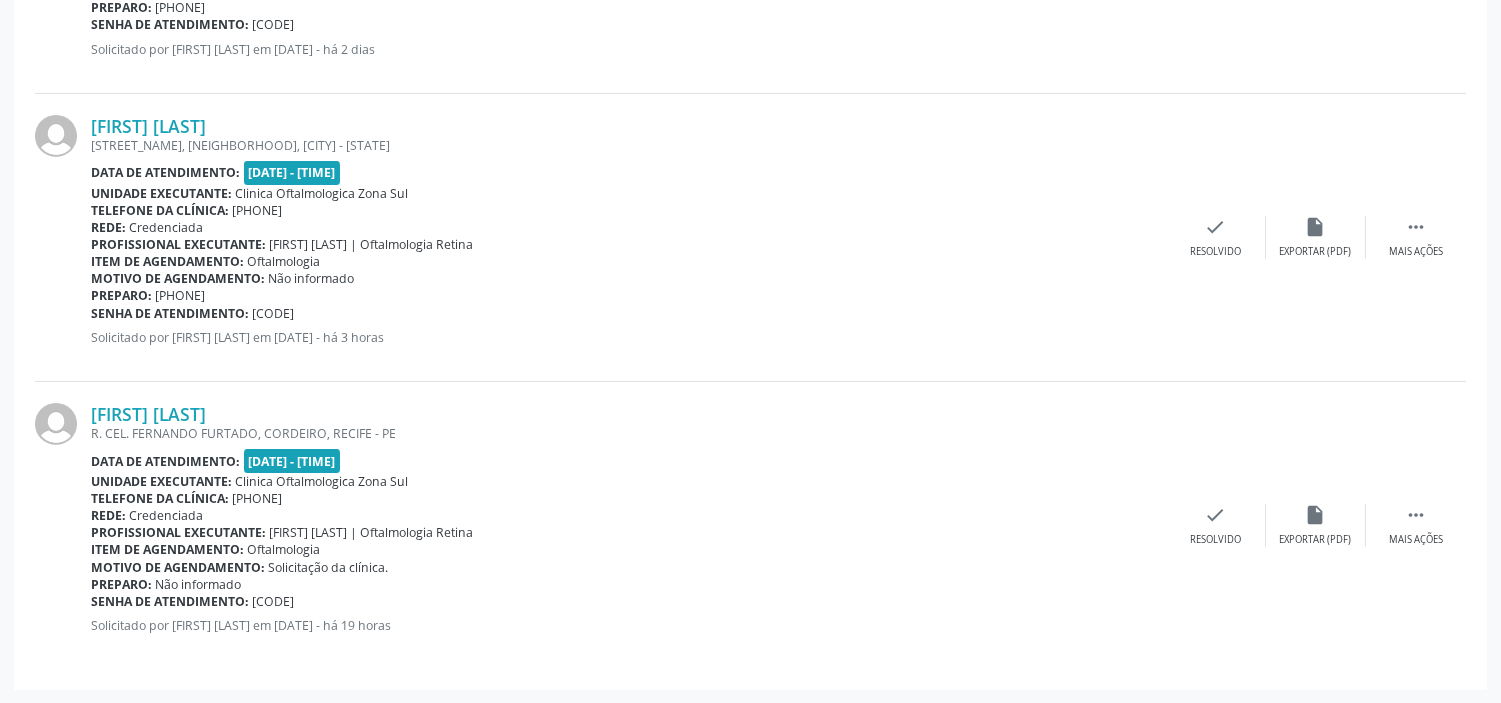 click on "Senha de atendimento:
[CODE]" at bounding box center (628, 601) 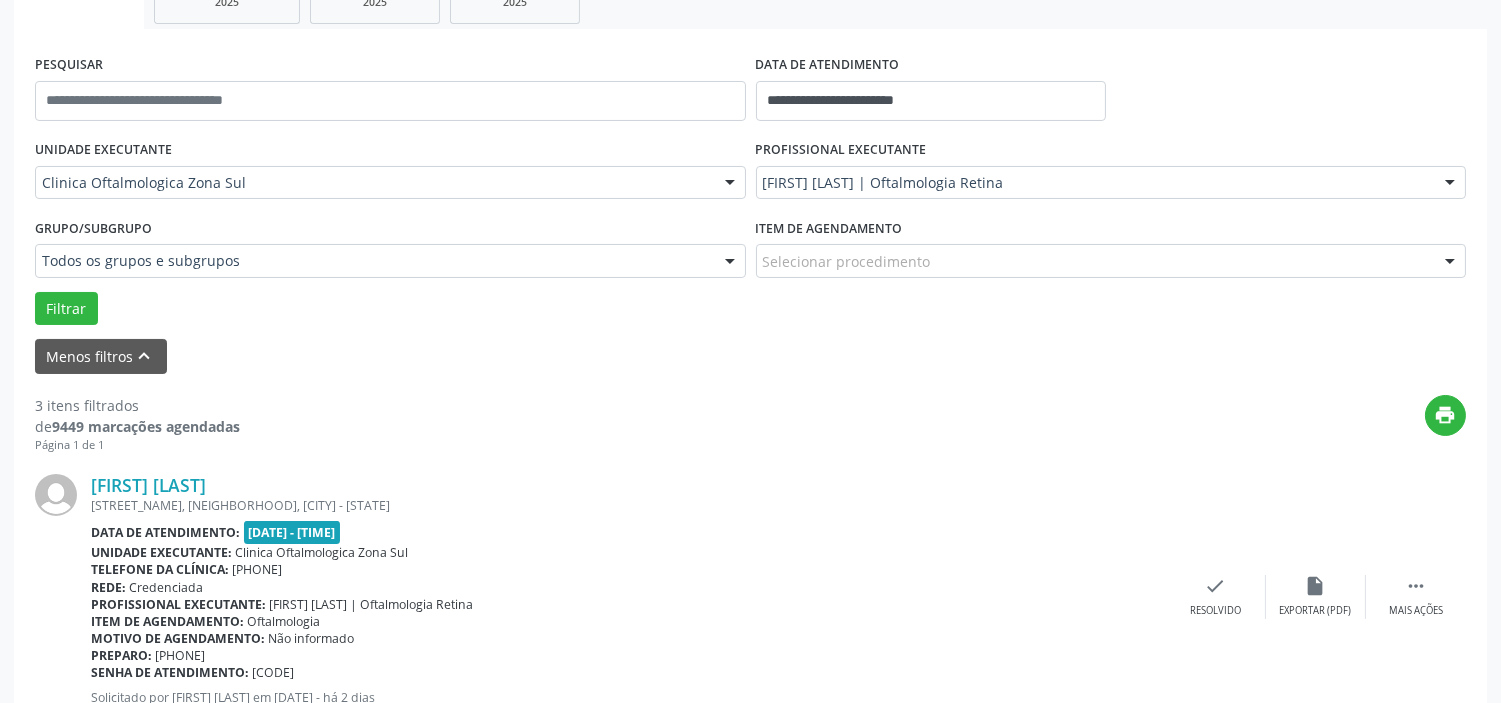 scroll, scrollTop: 0, scrollLeft: 0, axis: both 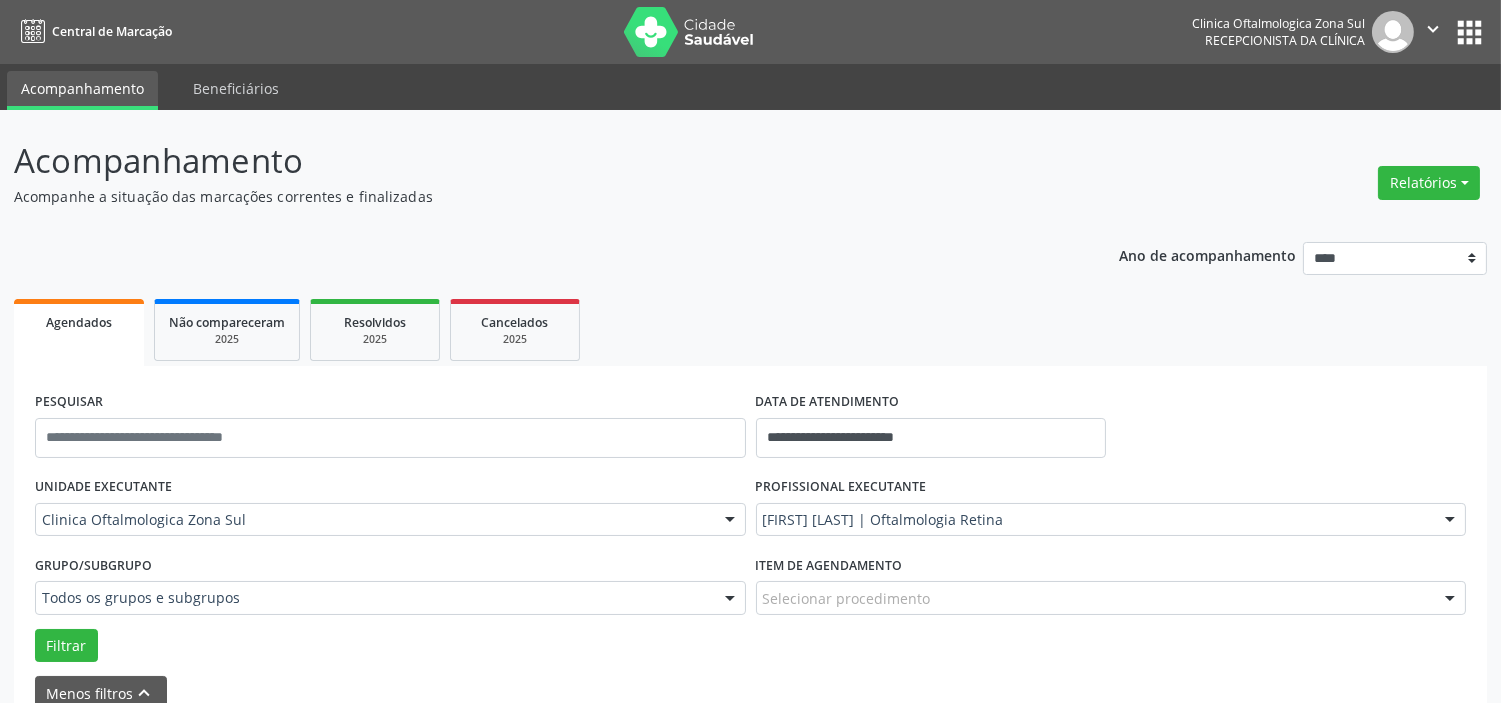 drag, startPoint x: 1427, startPoint y: 25, endPoint x: 1420, endPoint y: 47, distance: 23.086792 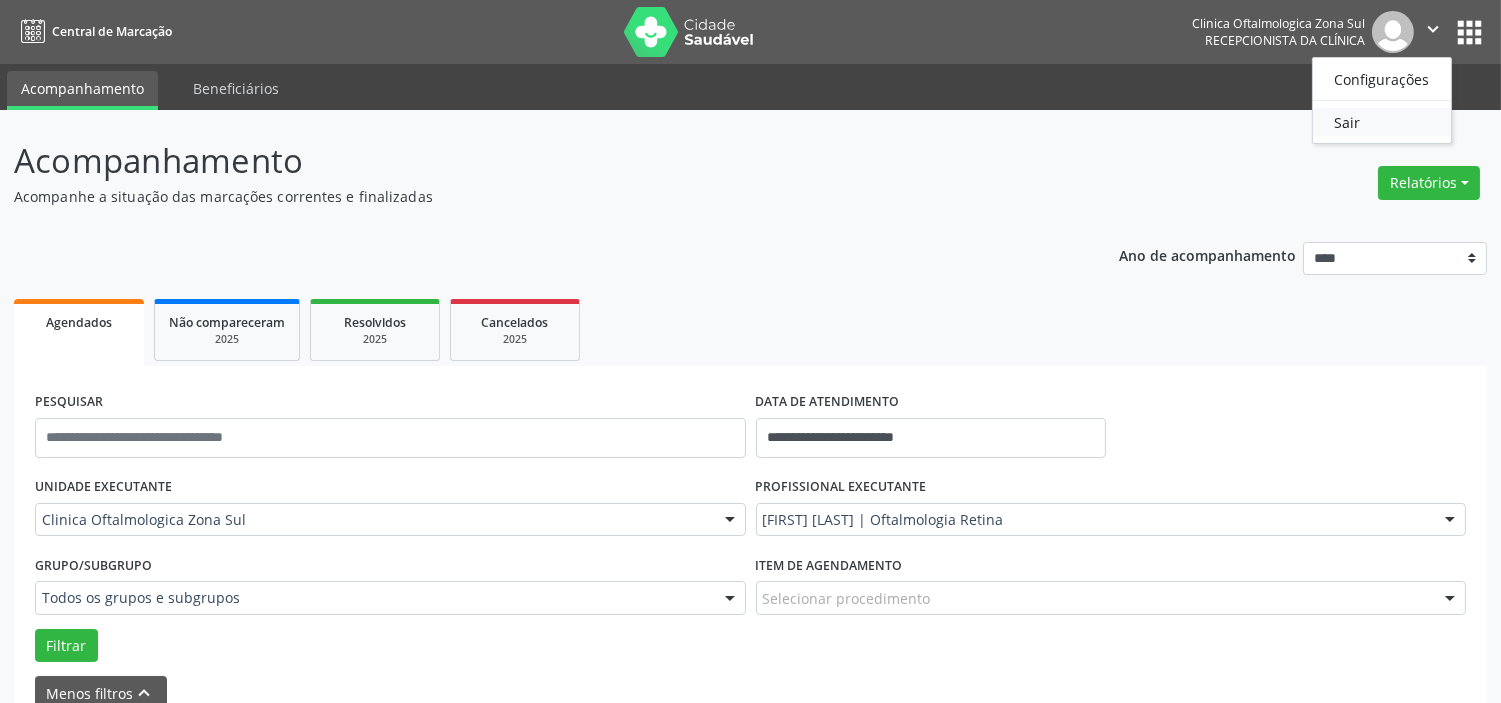 click on "Sair" at bounding box center (1382, 122) 